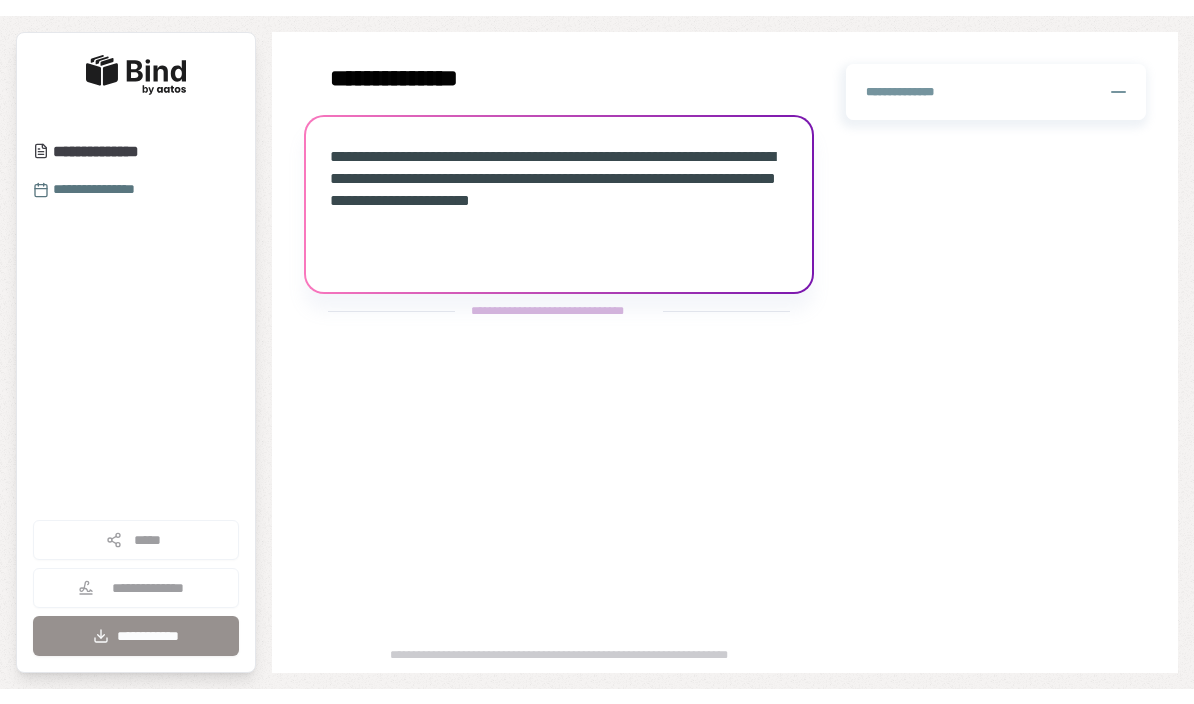 scroll, scrollTop: 0, scrollLeft: 0, axis: both 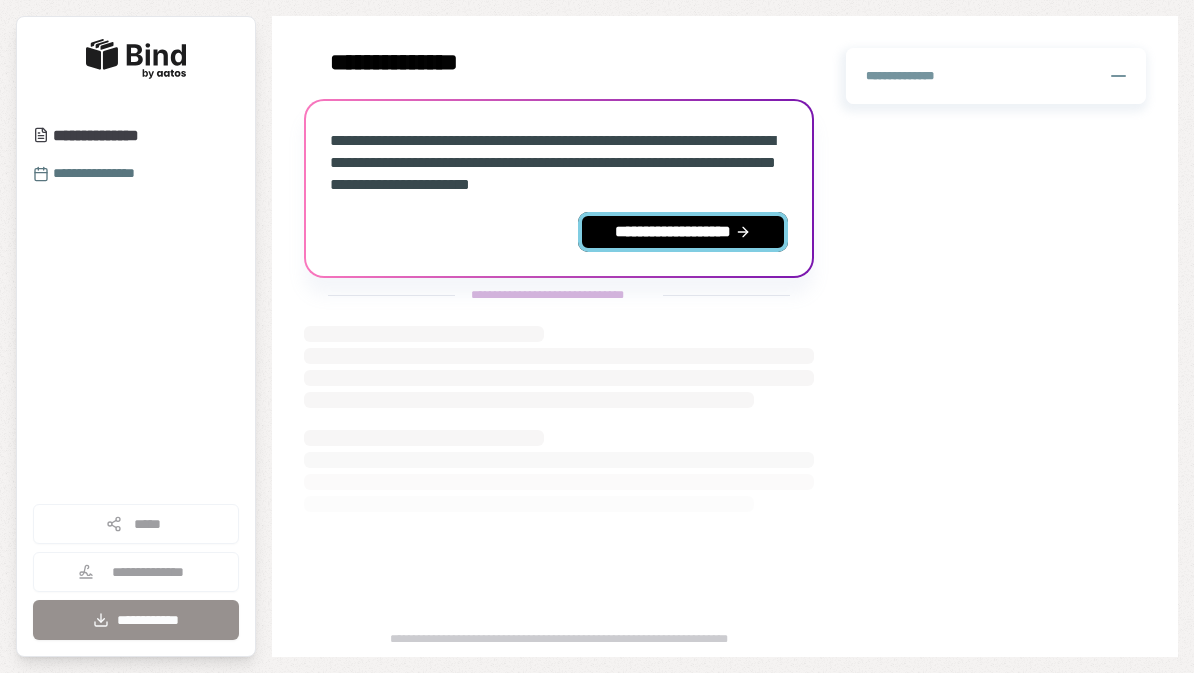 click on "**********" at bounding box center [683, 232] 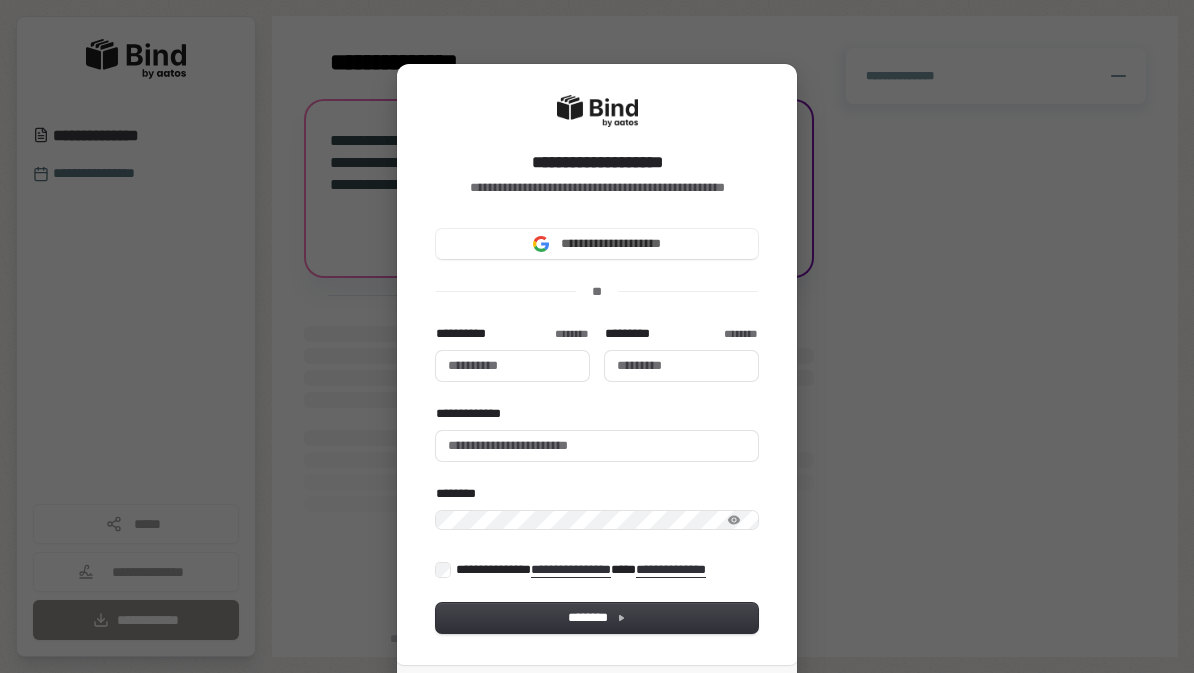 type 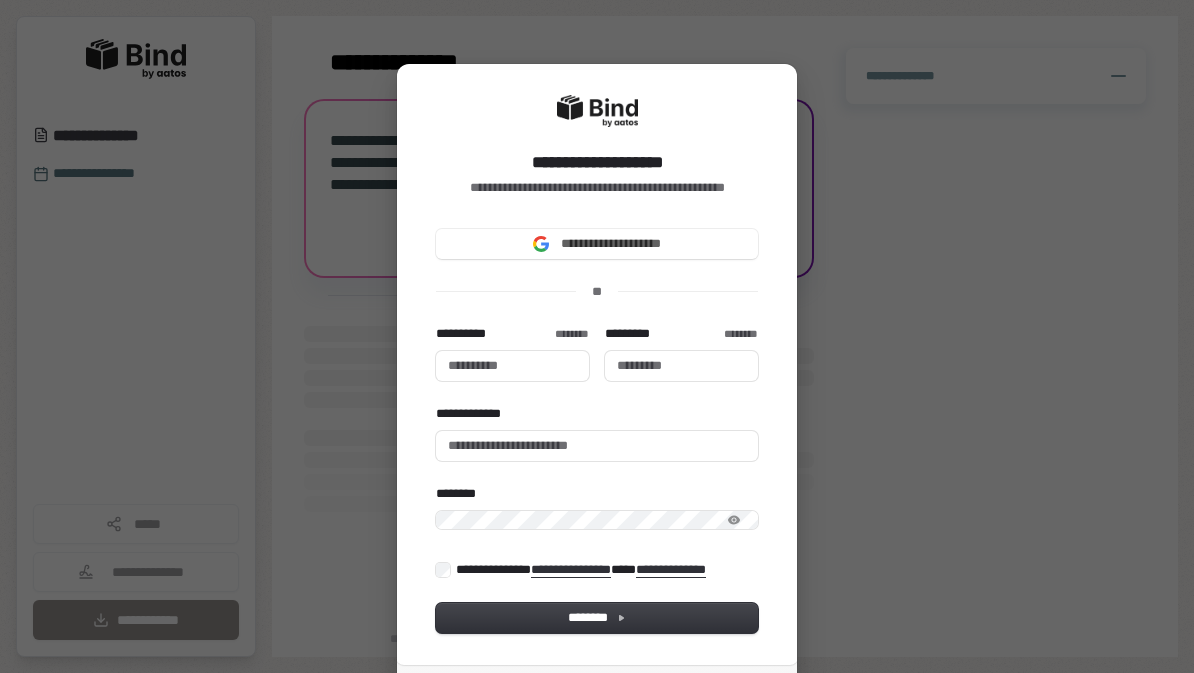type 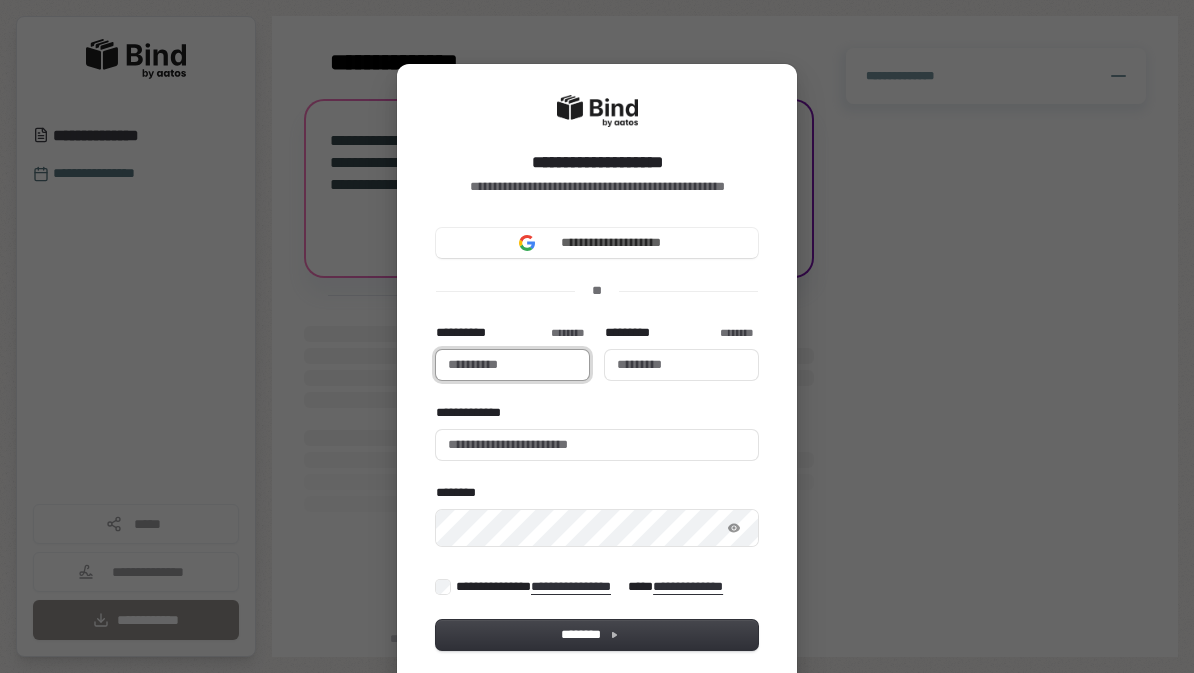 click on "**********" at bounding box center (512, 365) 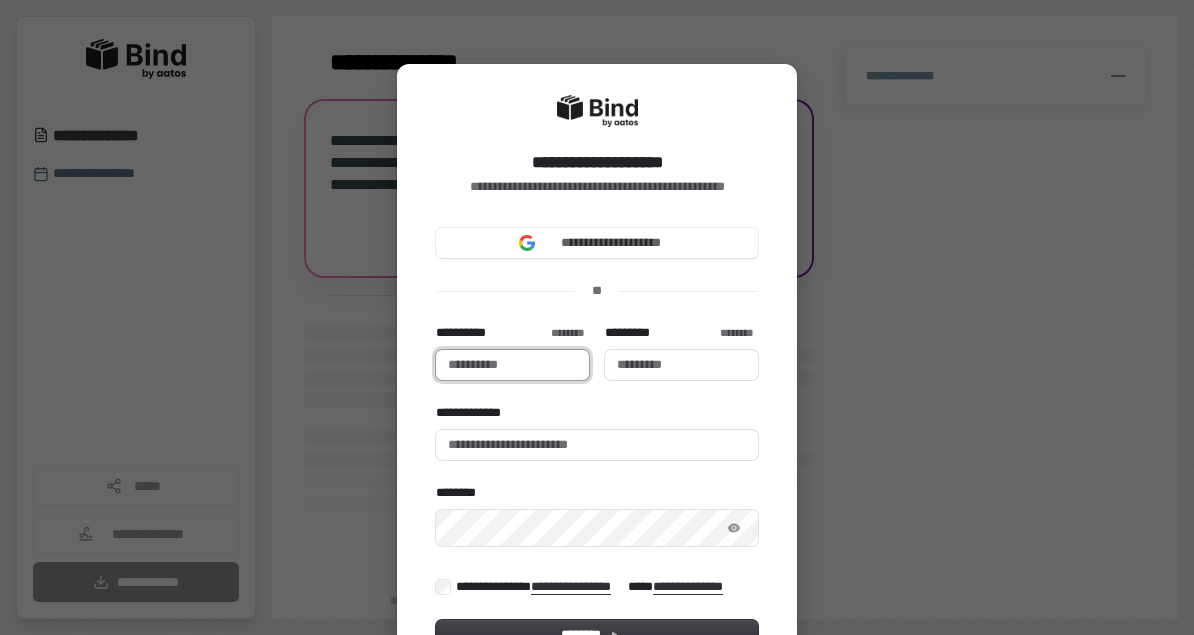 type on "*" 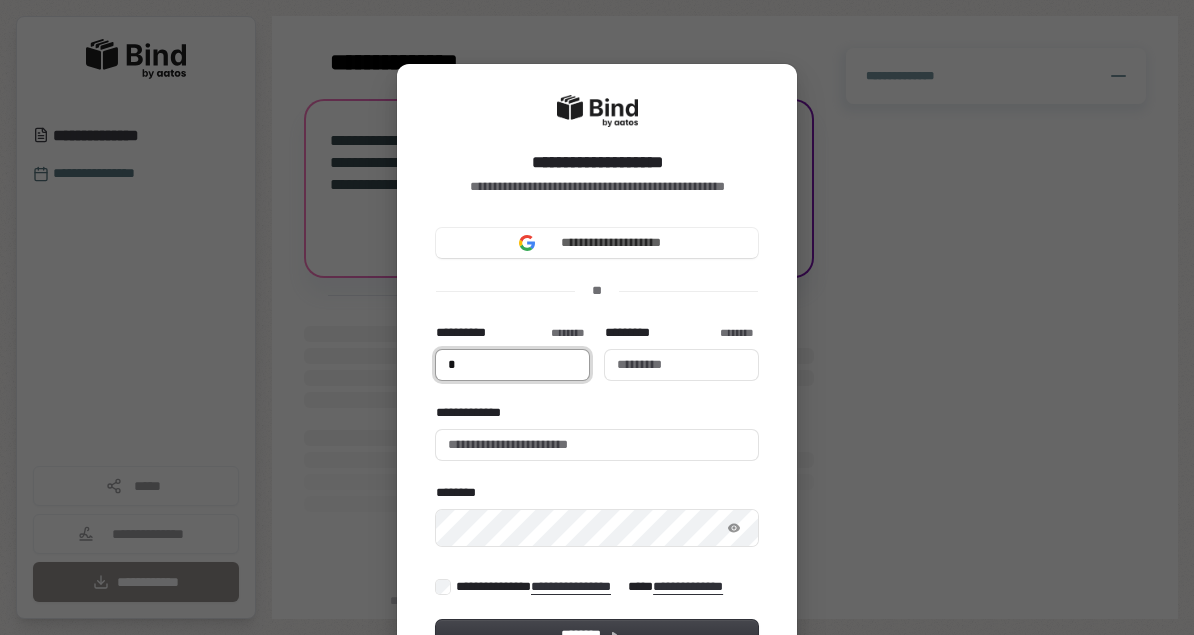 type 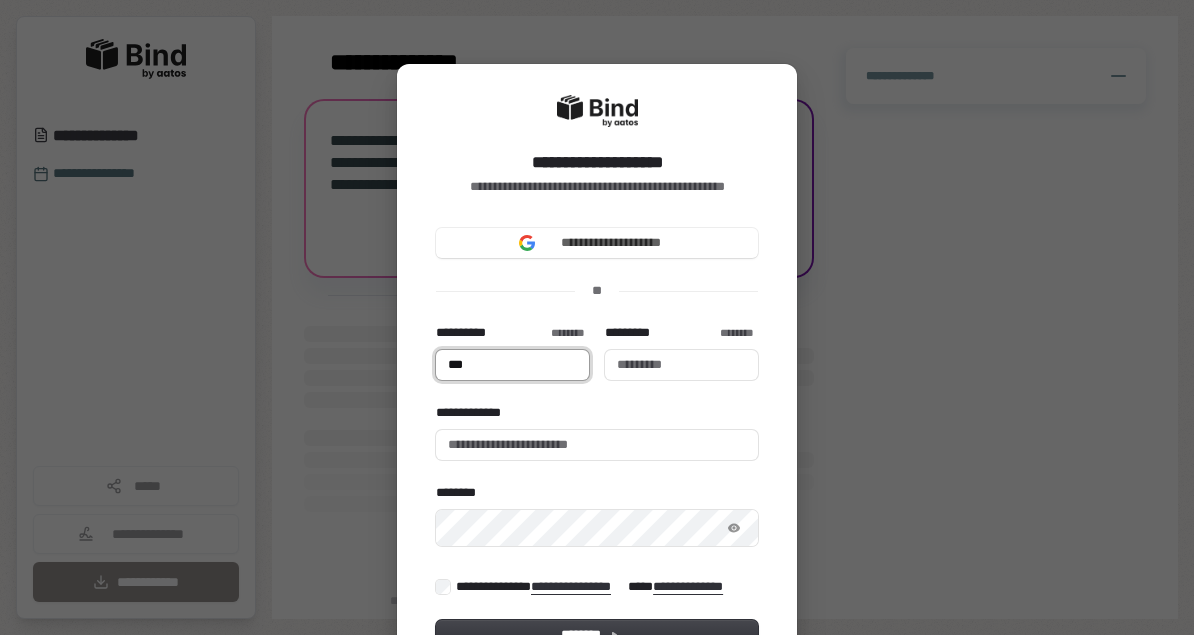 type on "***" 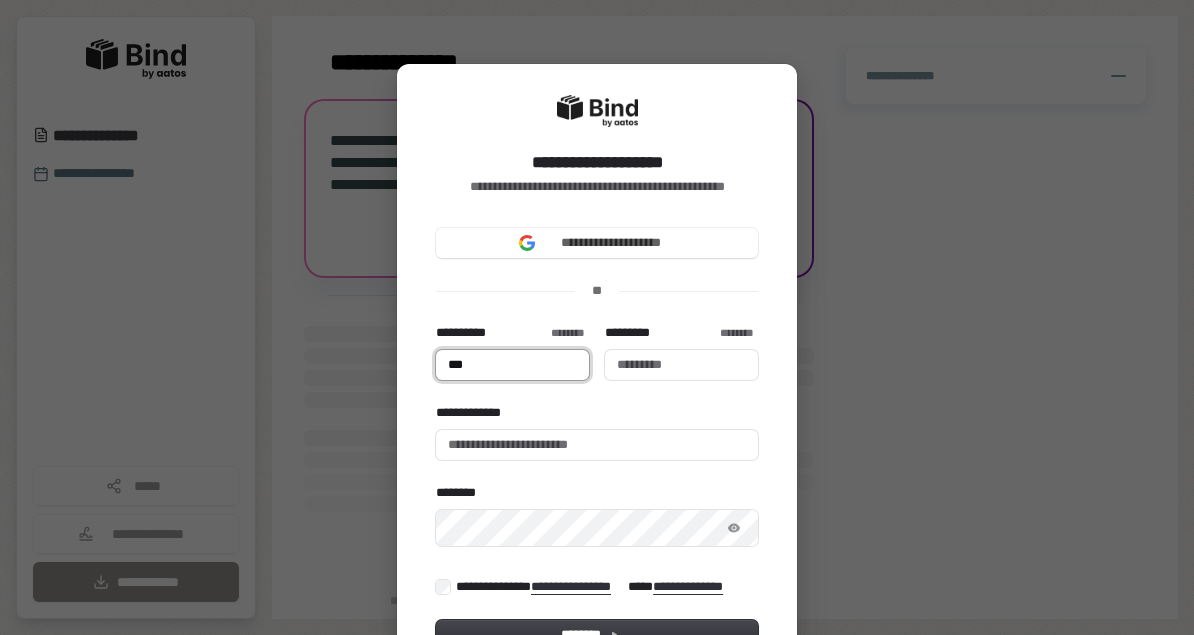 type 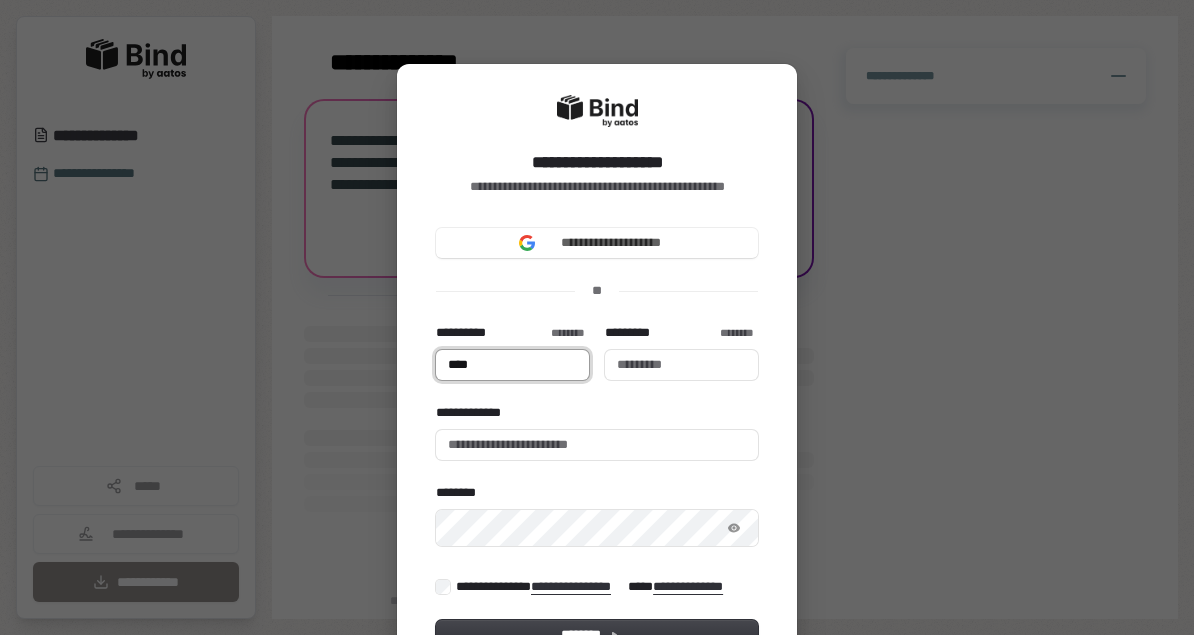 type on "****" 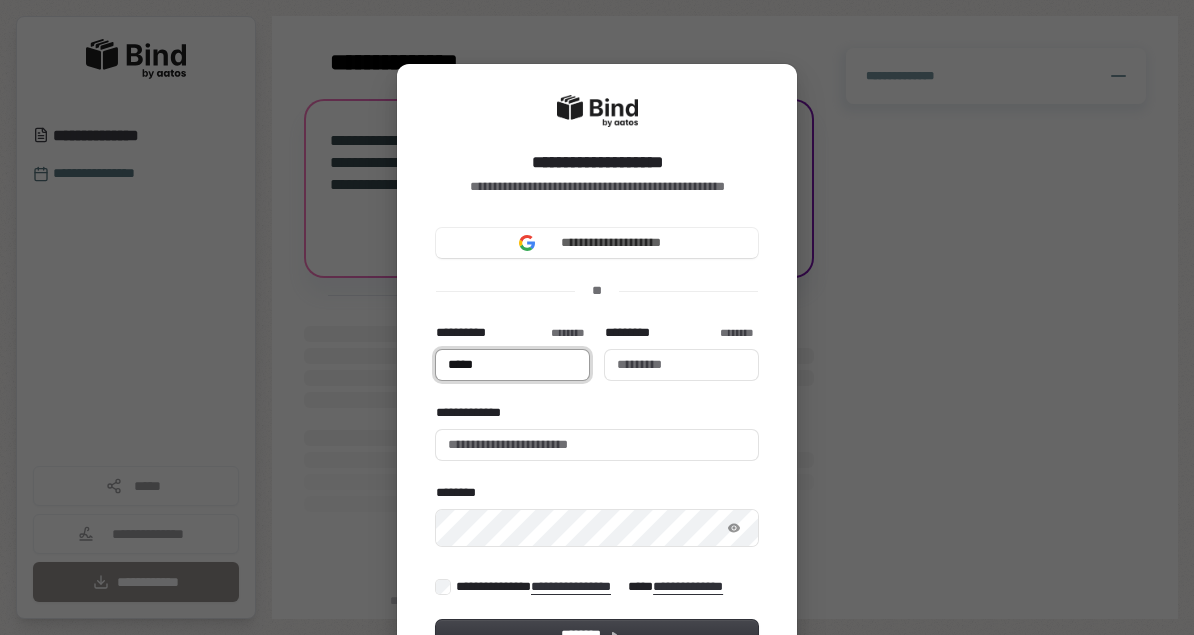 type on "******" 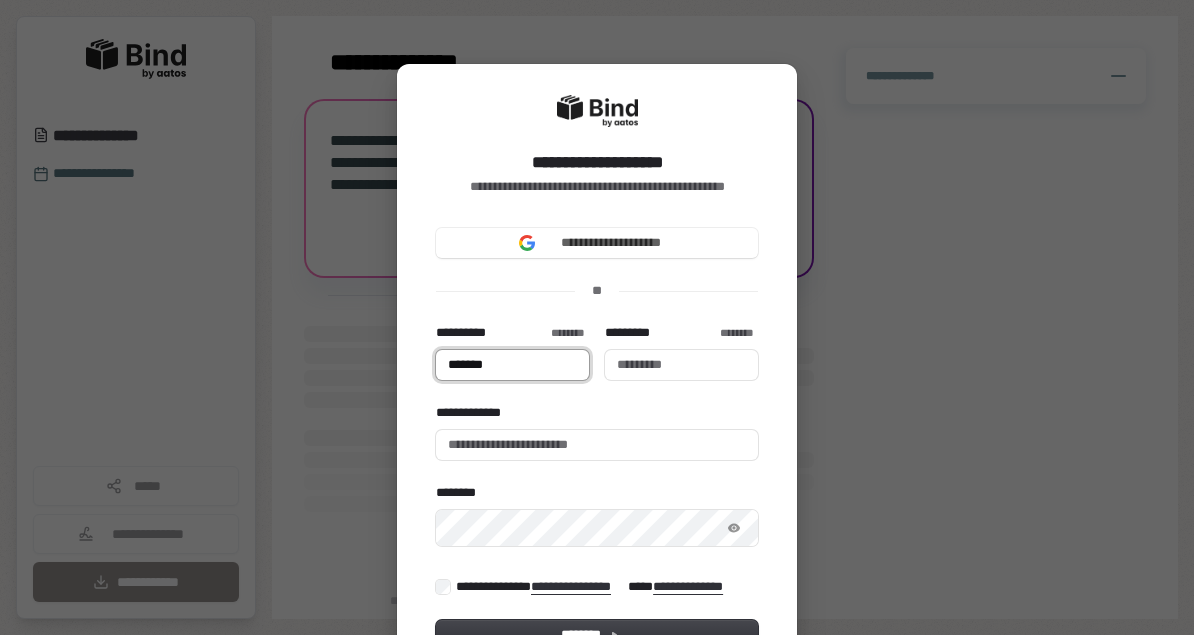 type on "*******" 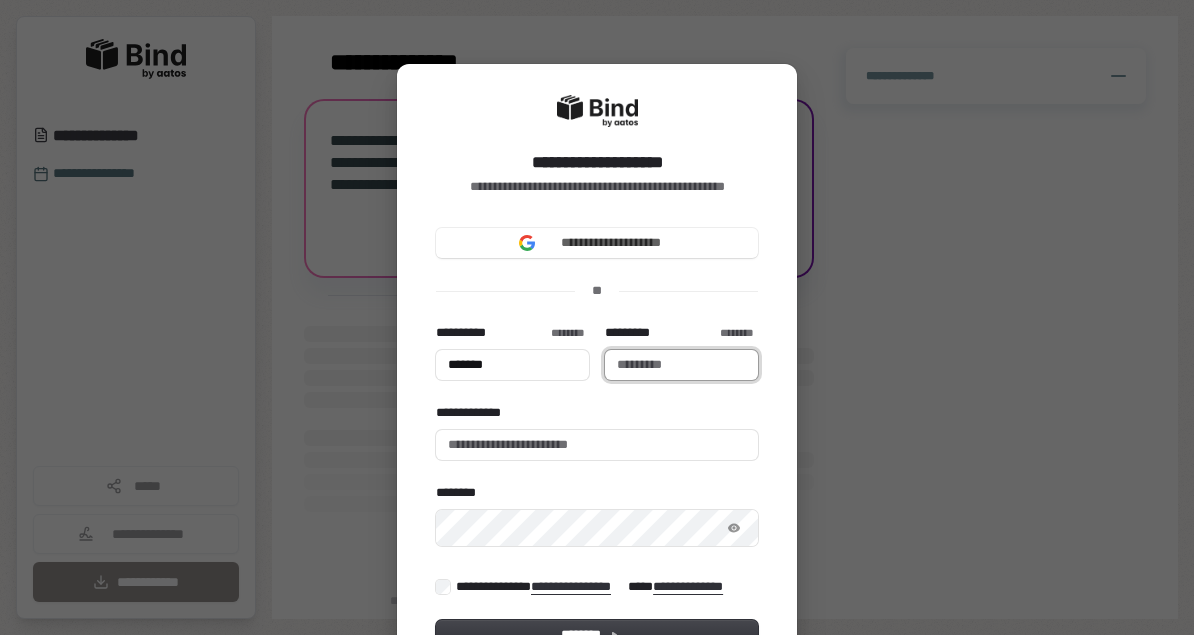 click on "*********" at bounding box center [681, 365] 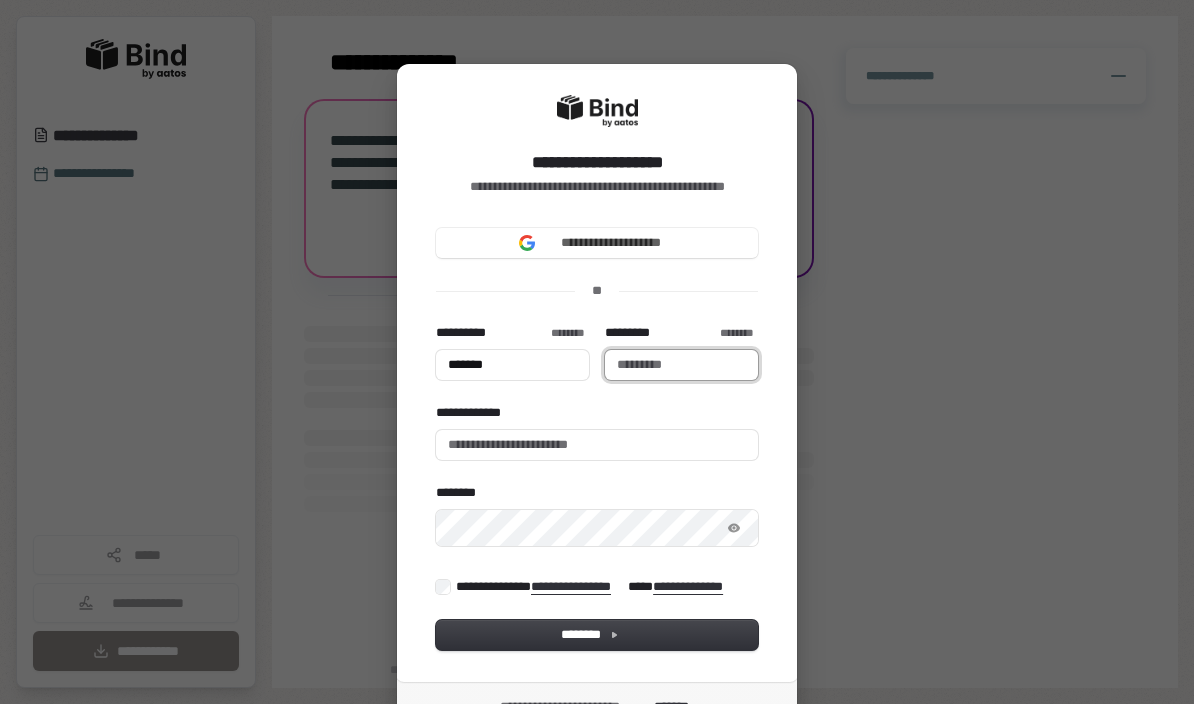 type on "*******" 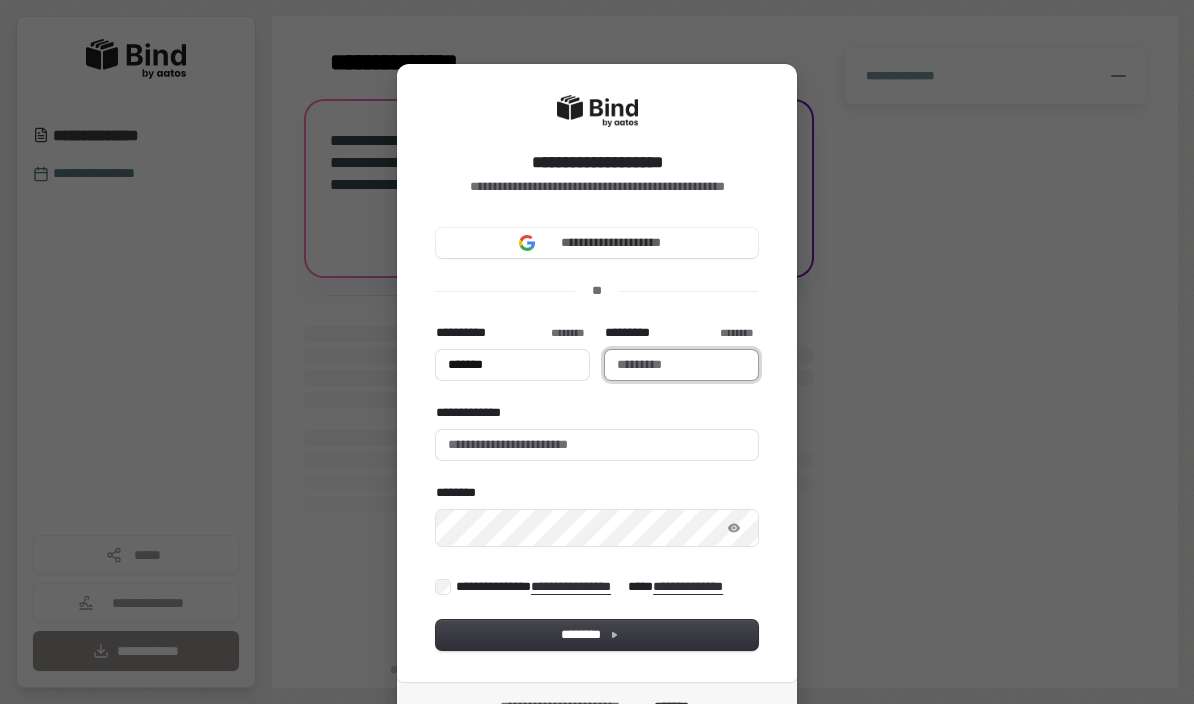 type on "*" 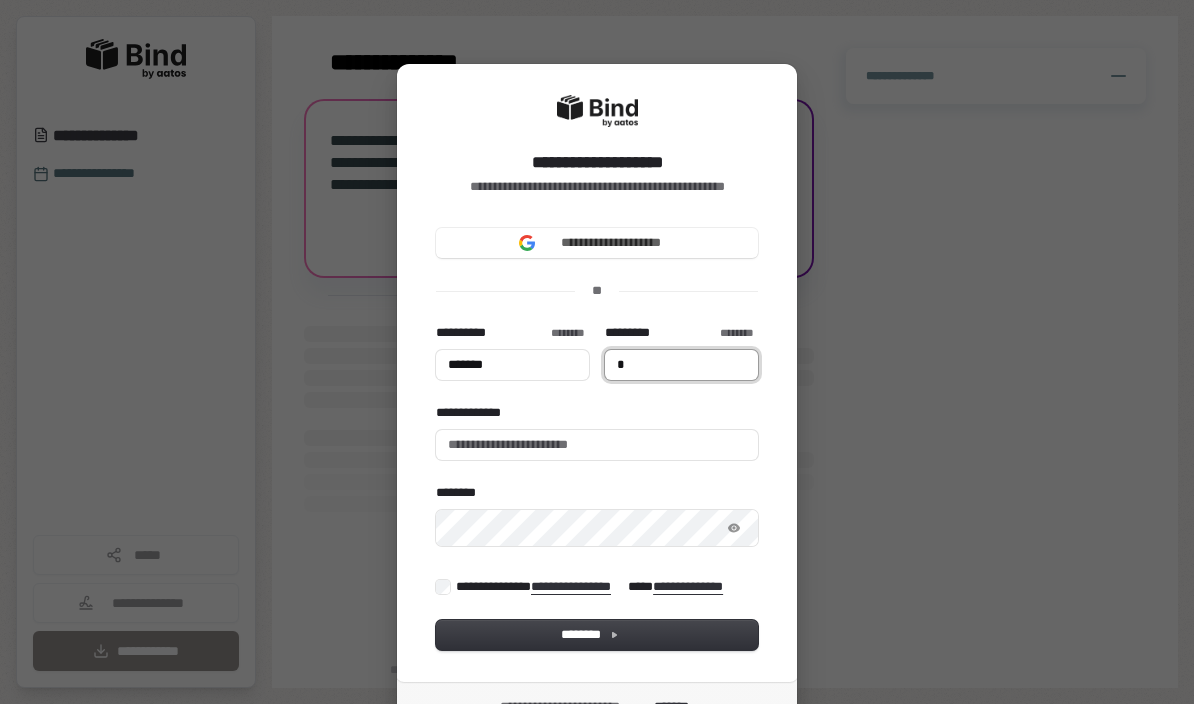 type on "*******" 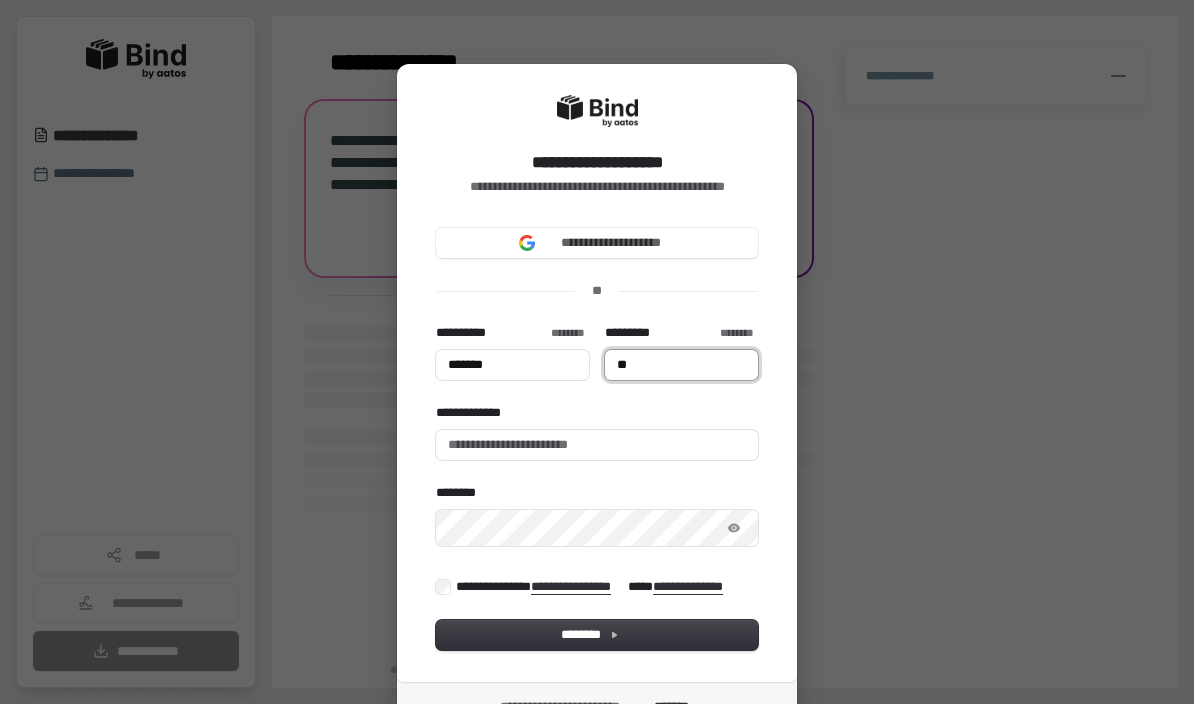 type on "*******" 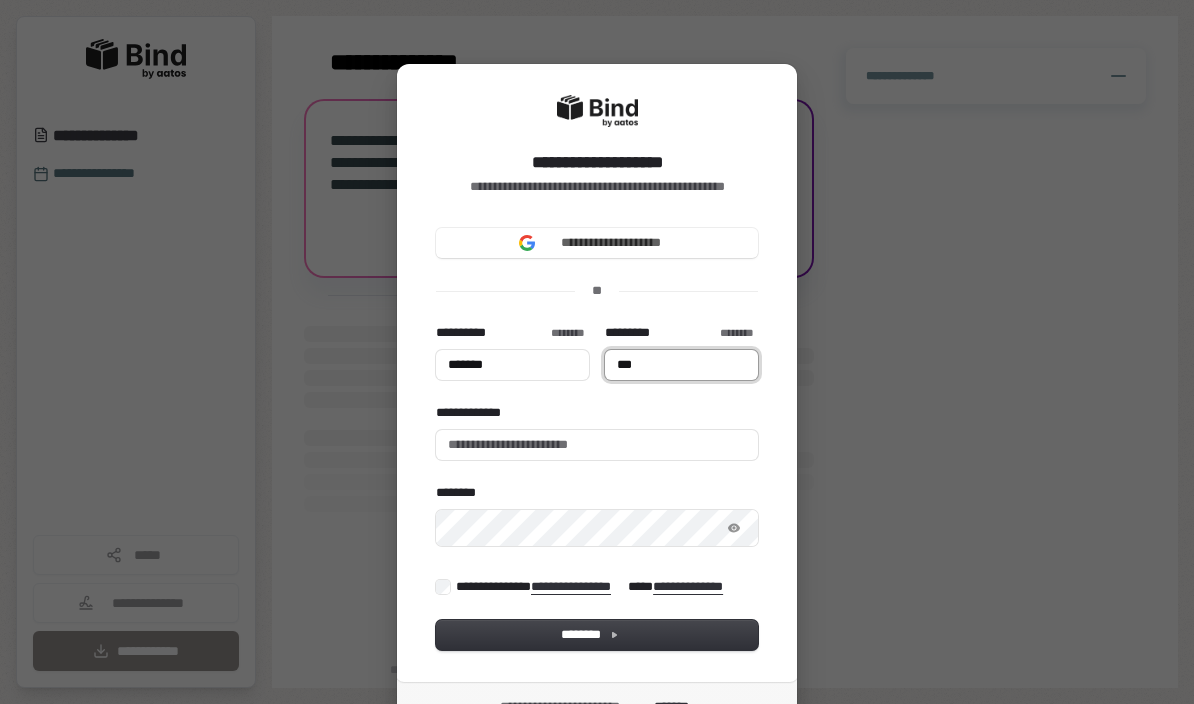 type on "****" 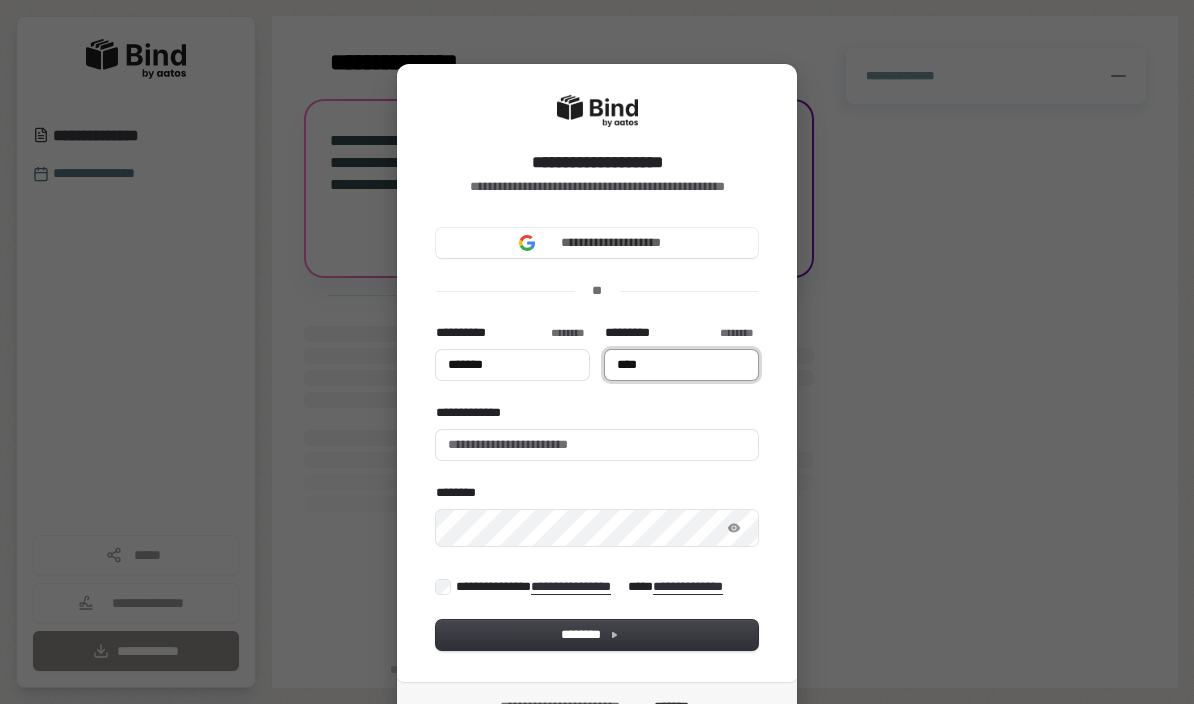 type on "*******" 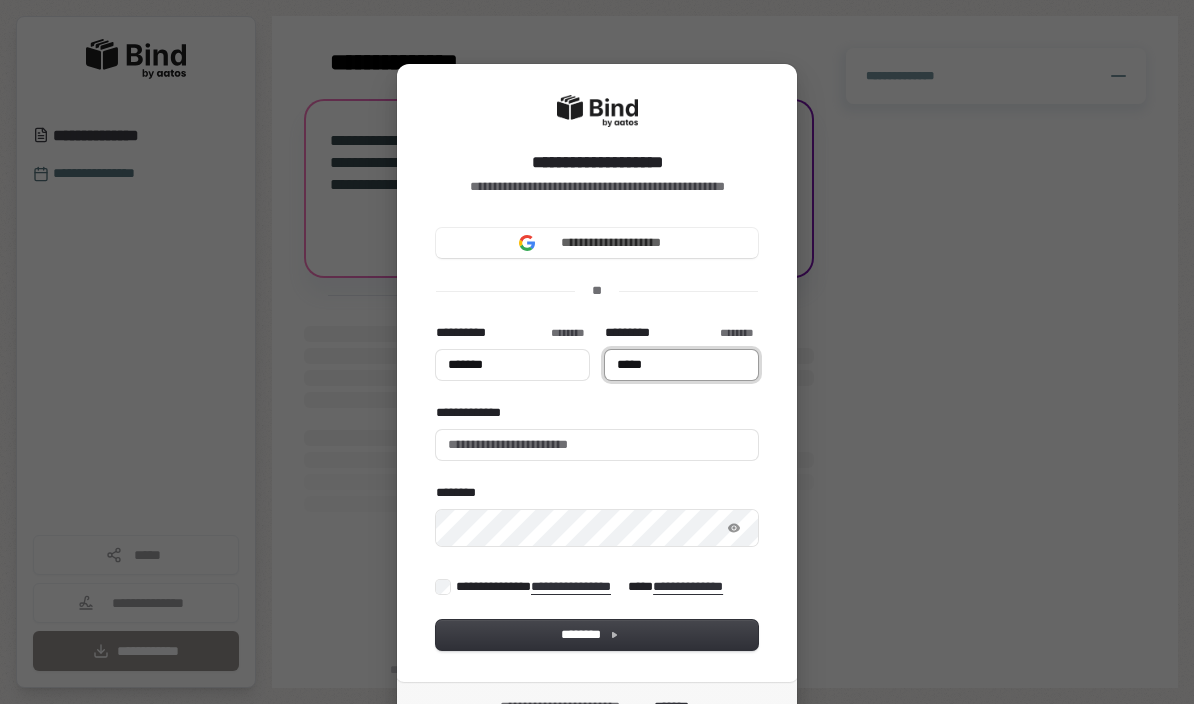 type on "*******" 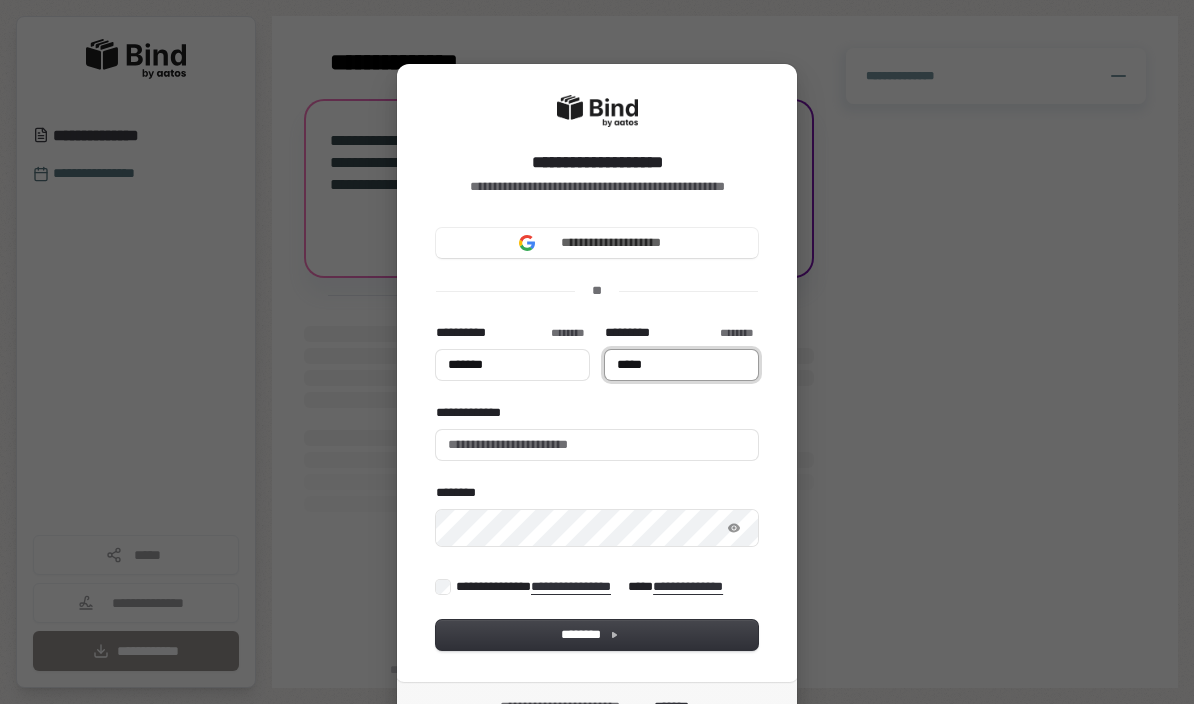 type on "******" 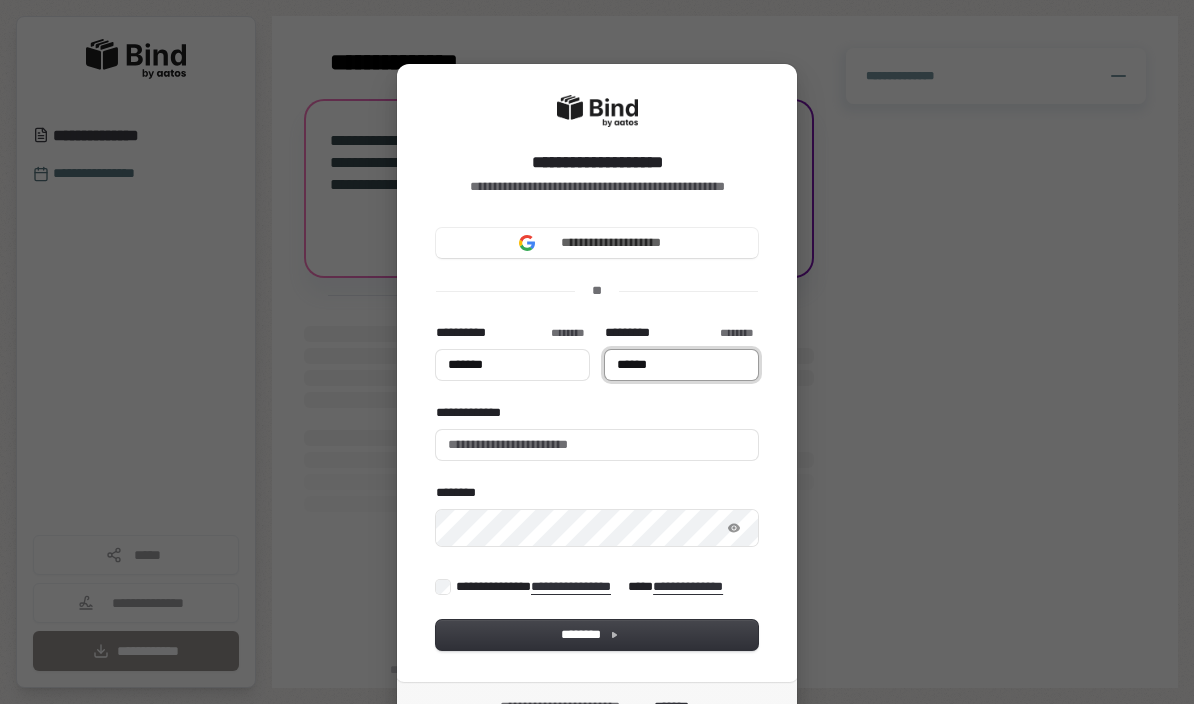 type on "*******" 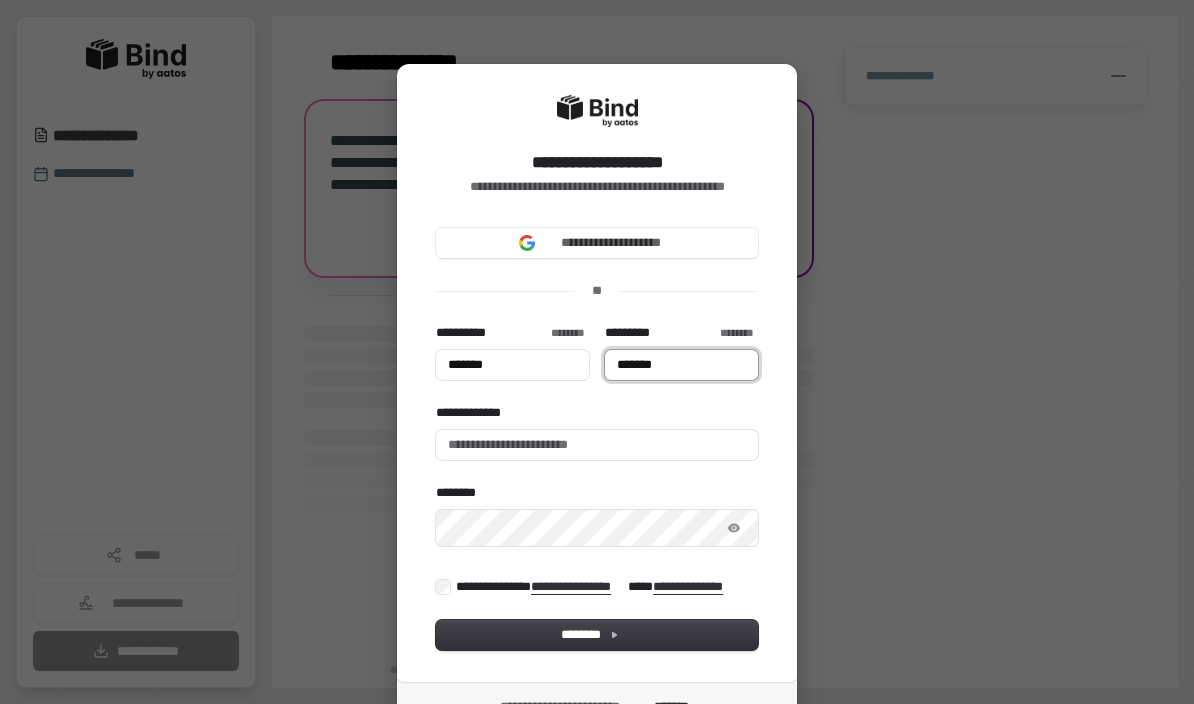 type on "*******" 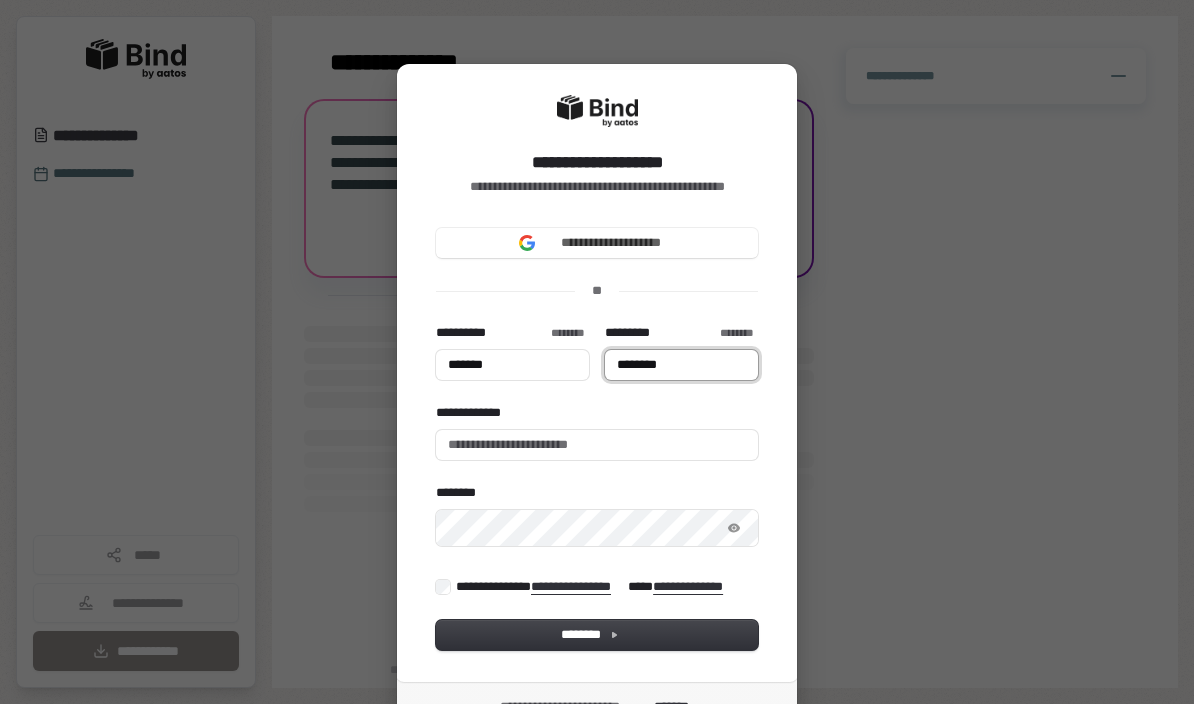 type on "*******" 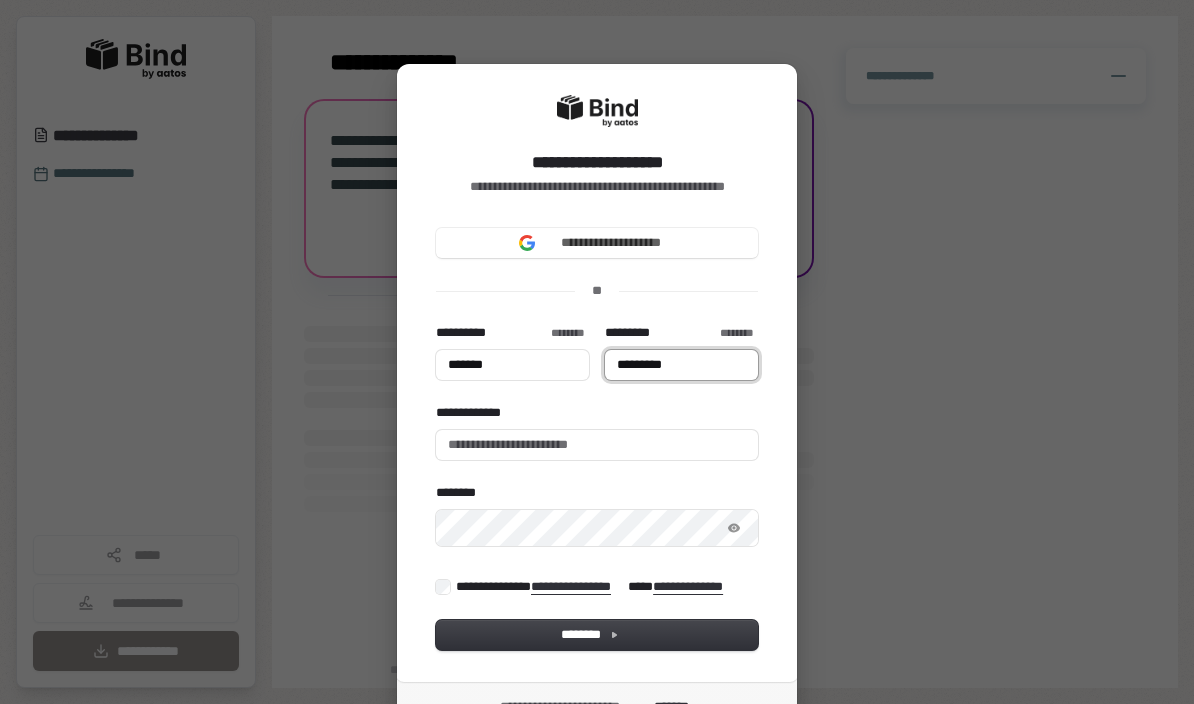 type on "*******" 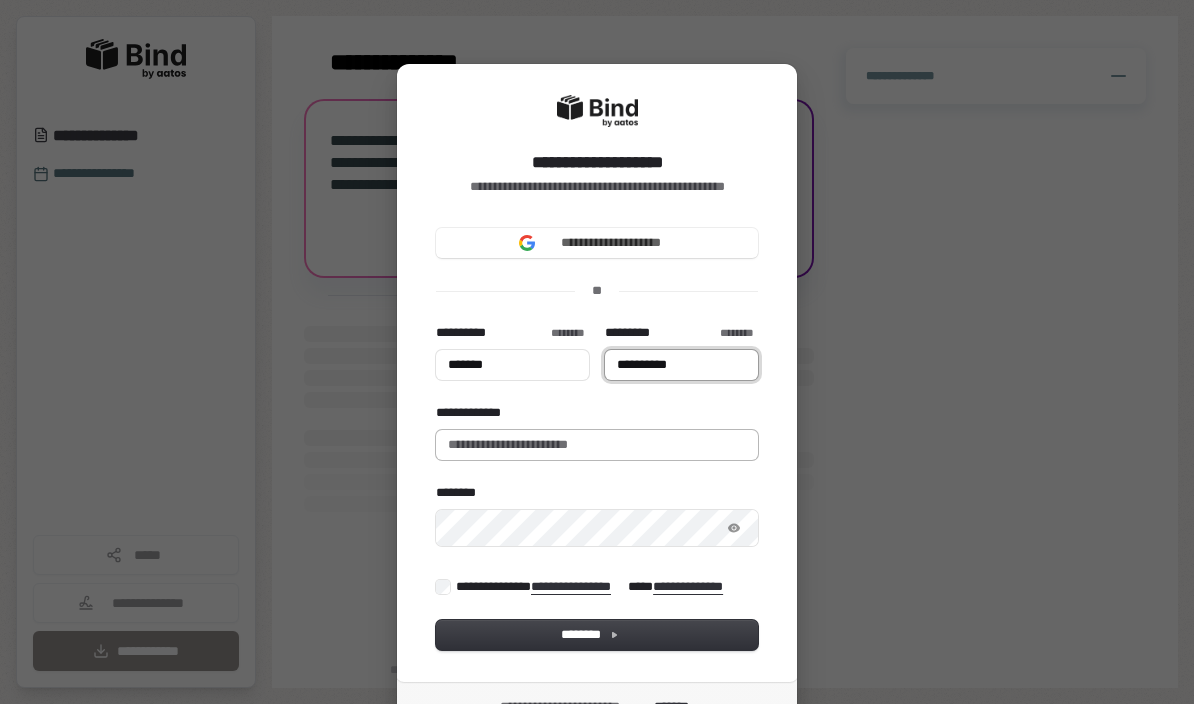 type on "**********" 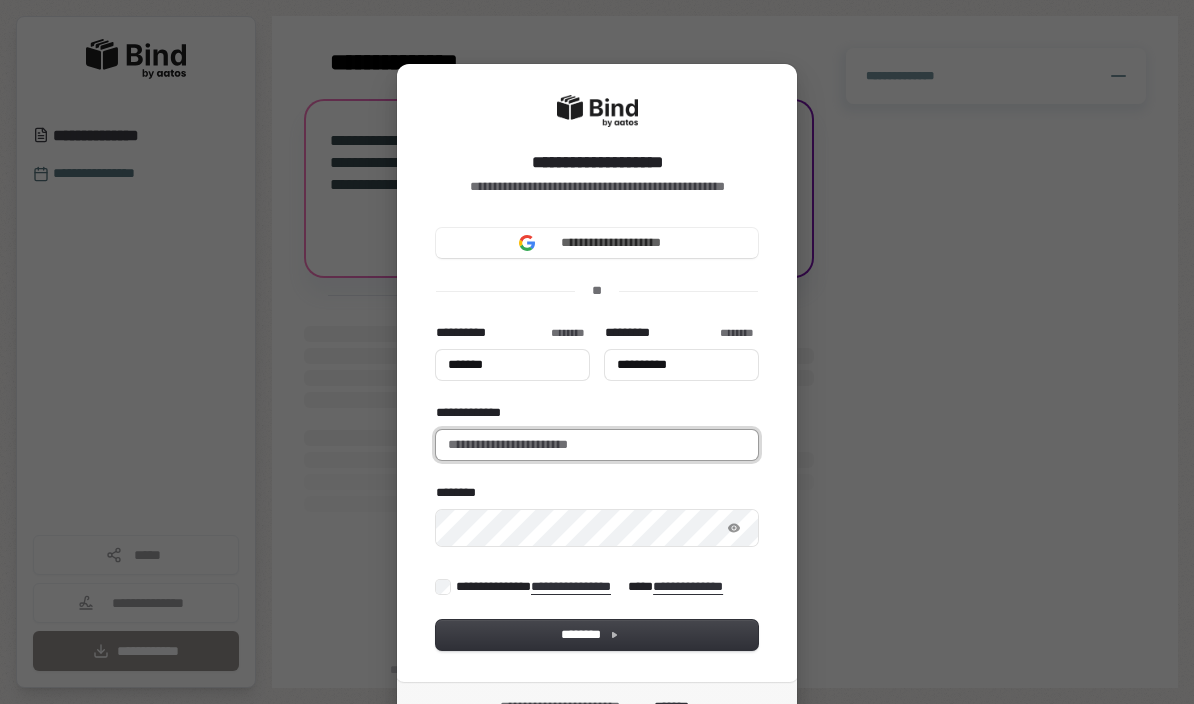 click on "**********" at bounding box center (597, 445) 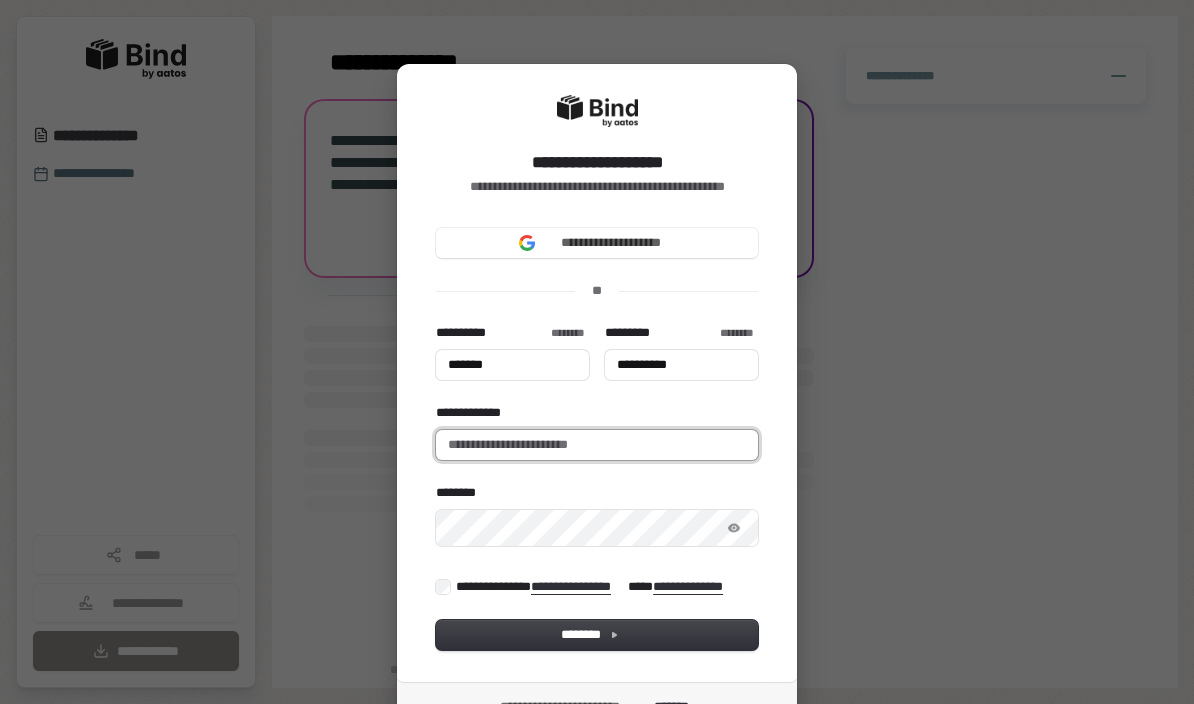 type on "*******" 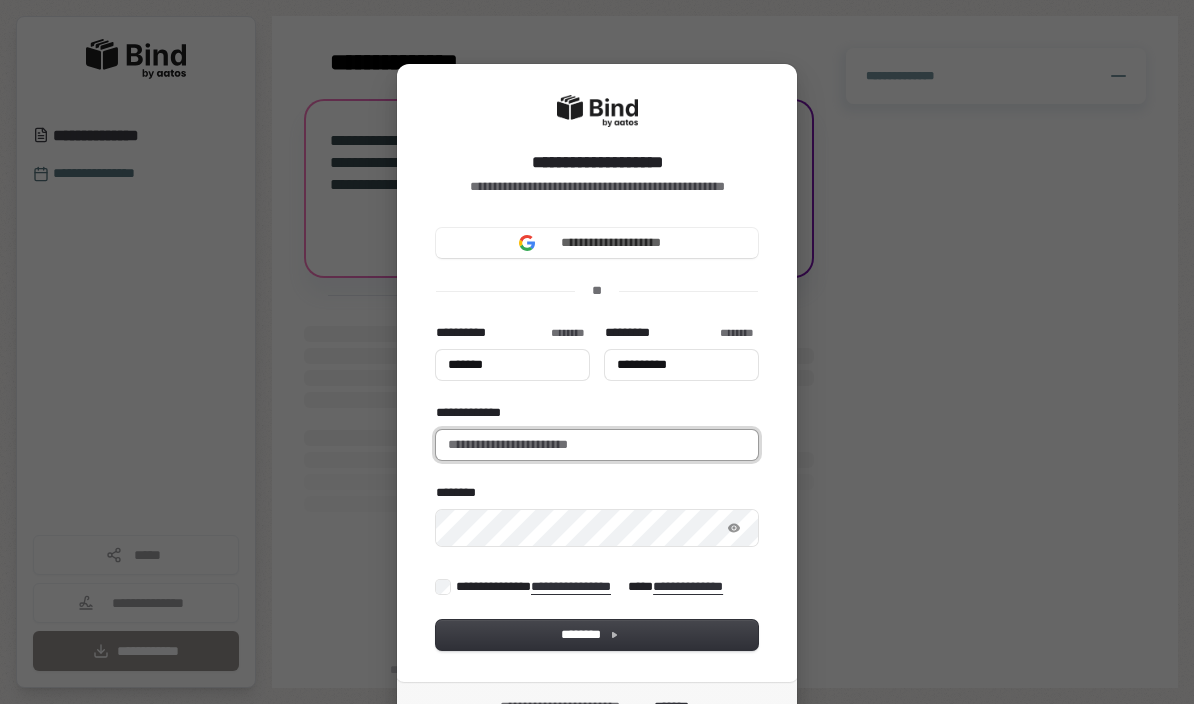 type on "**********" 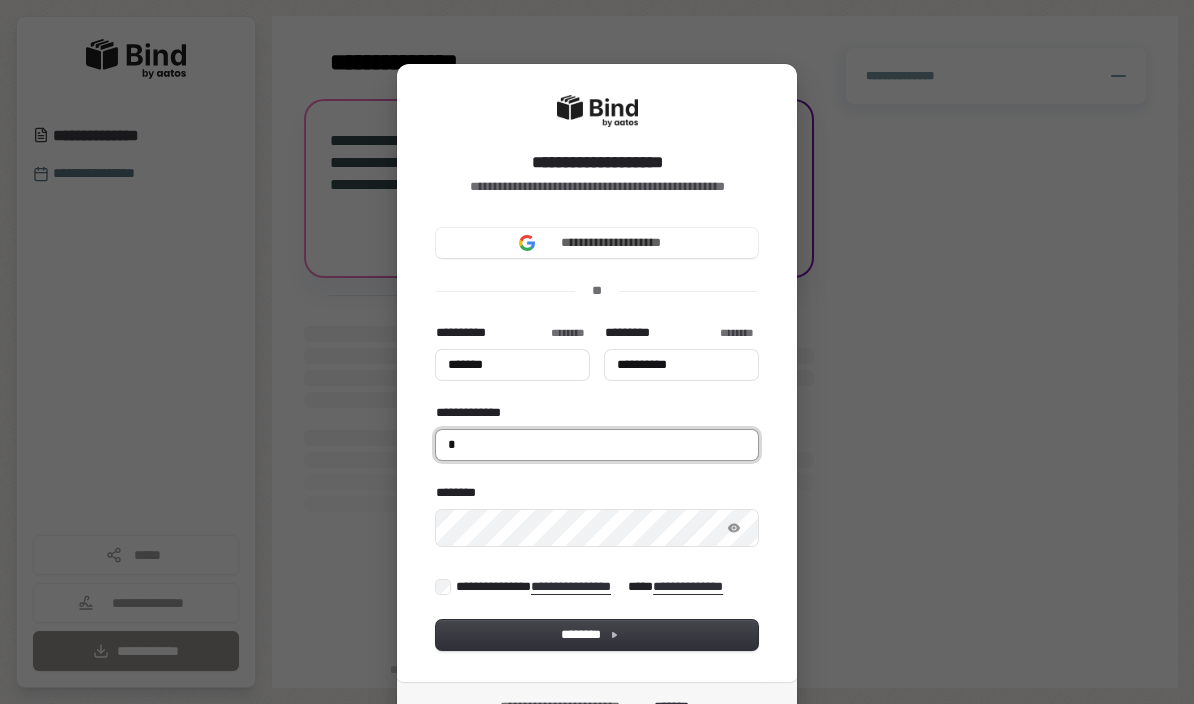 type on "*******" 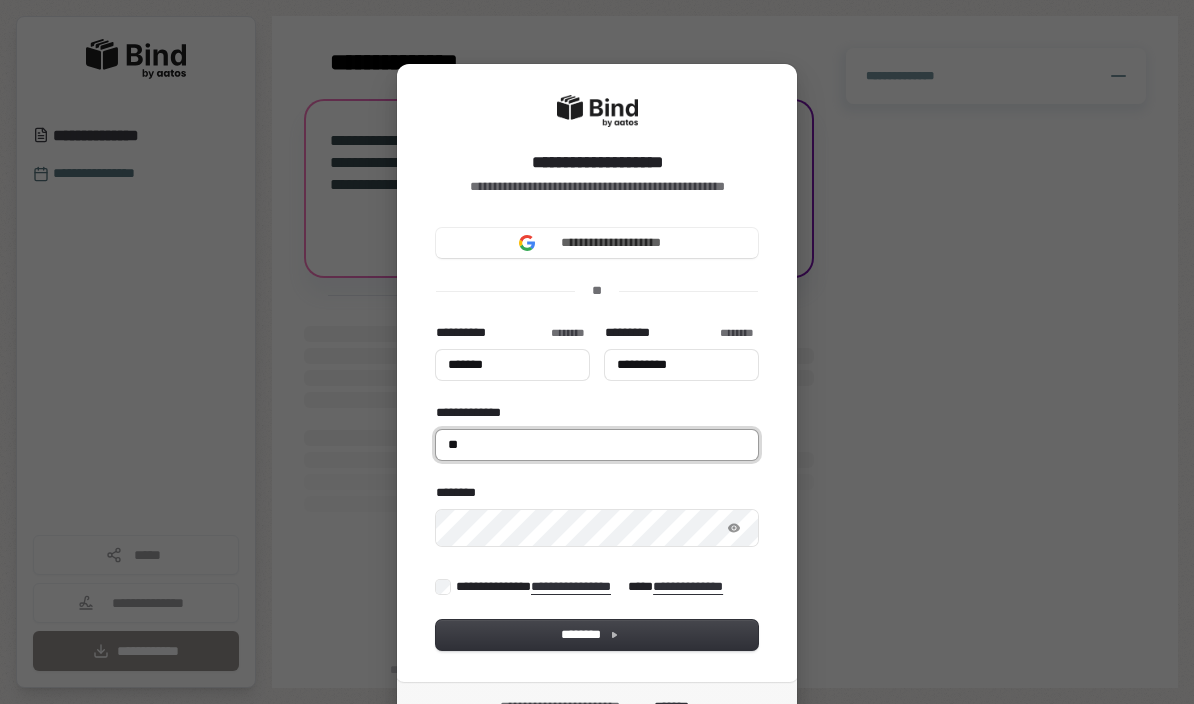 type on "***" 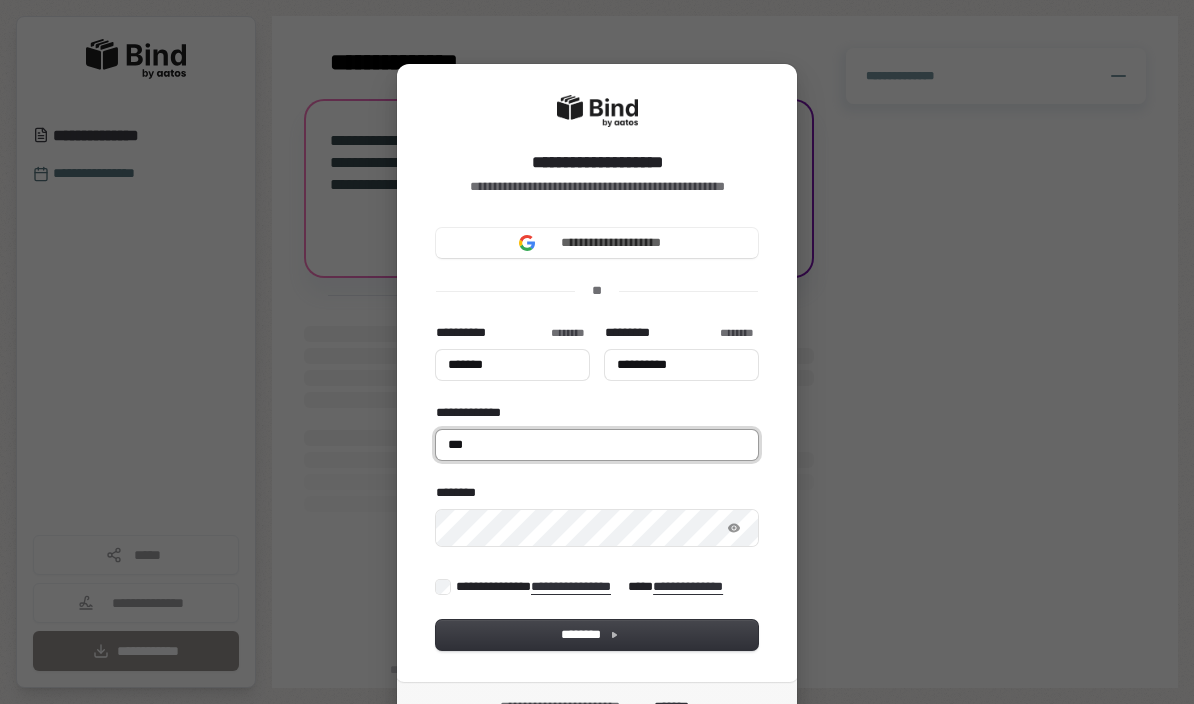 type on "*******" 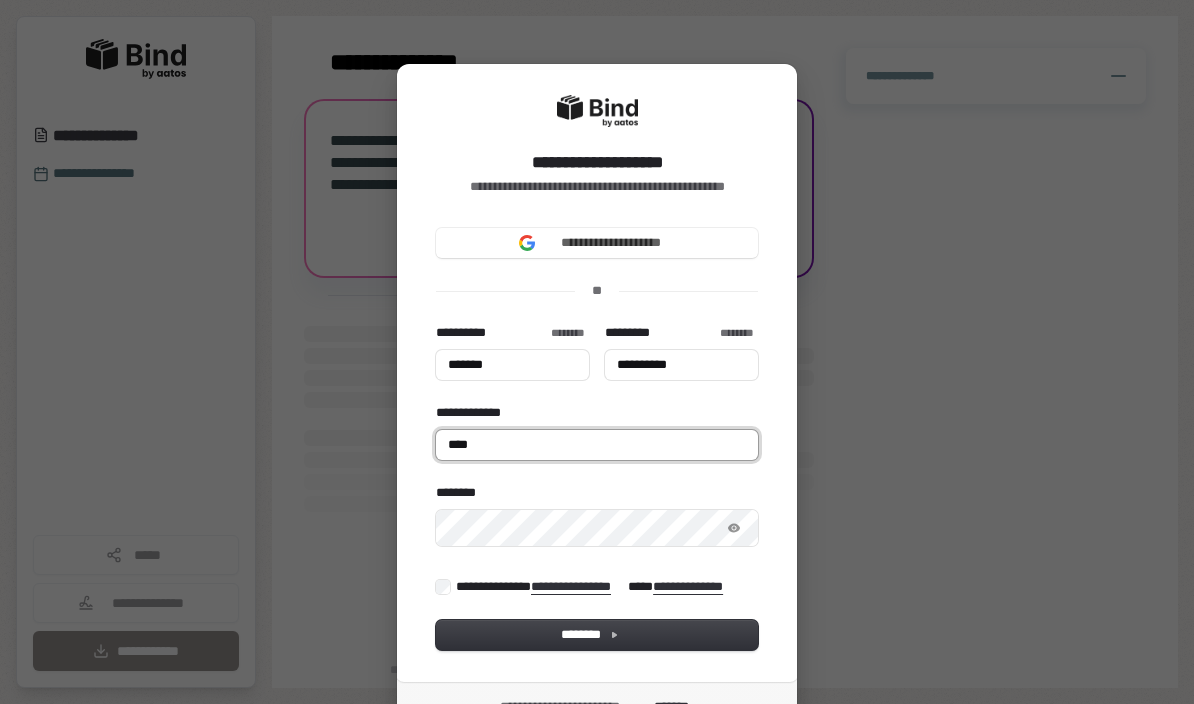 type on "*******" 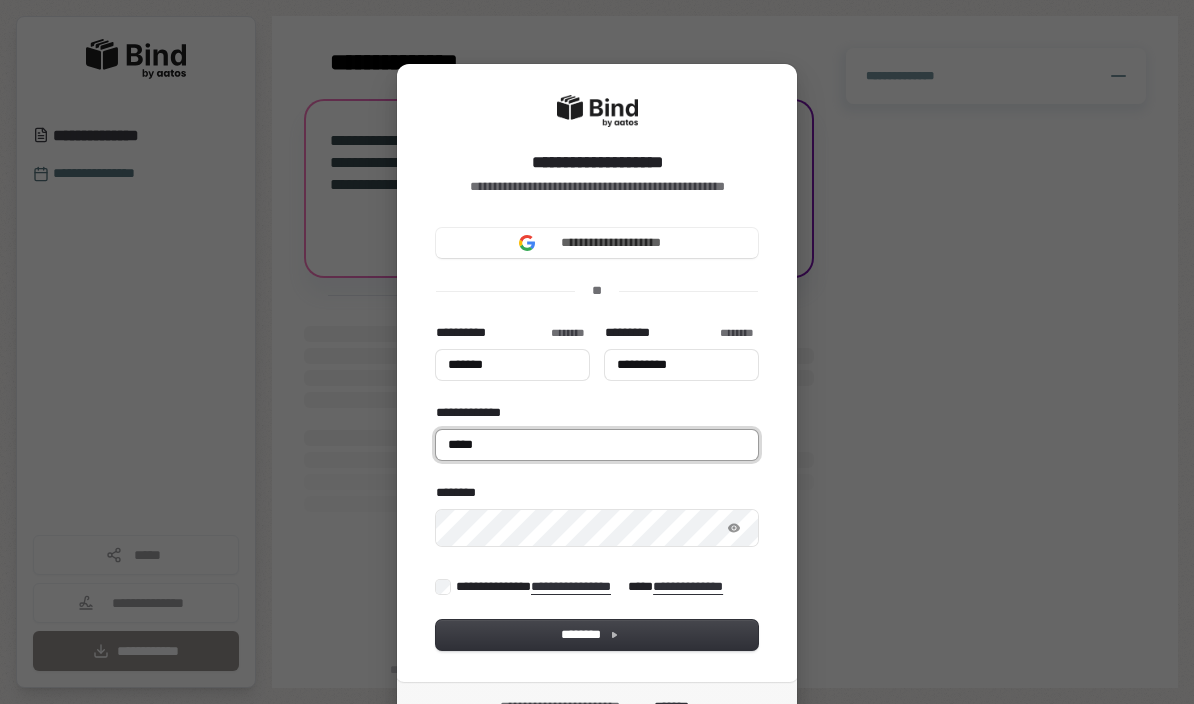 type on "*******" 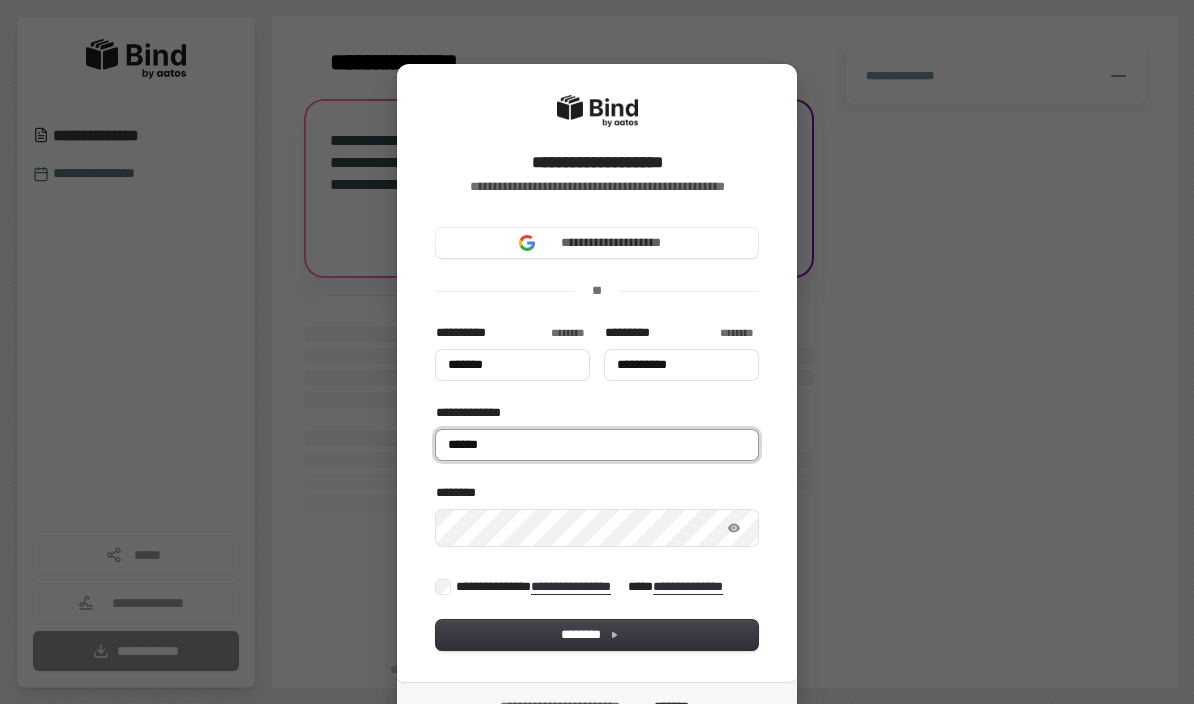 type on "*******" 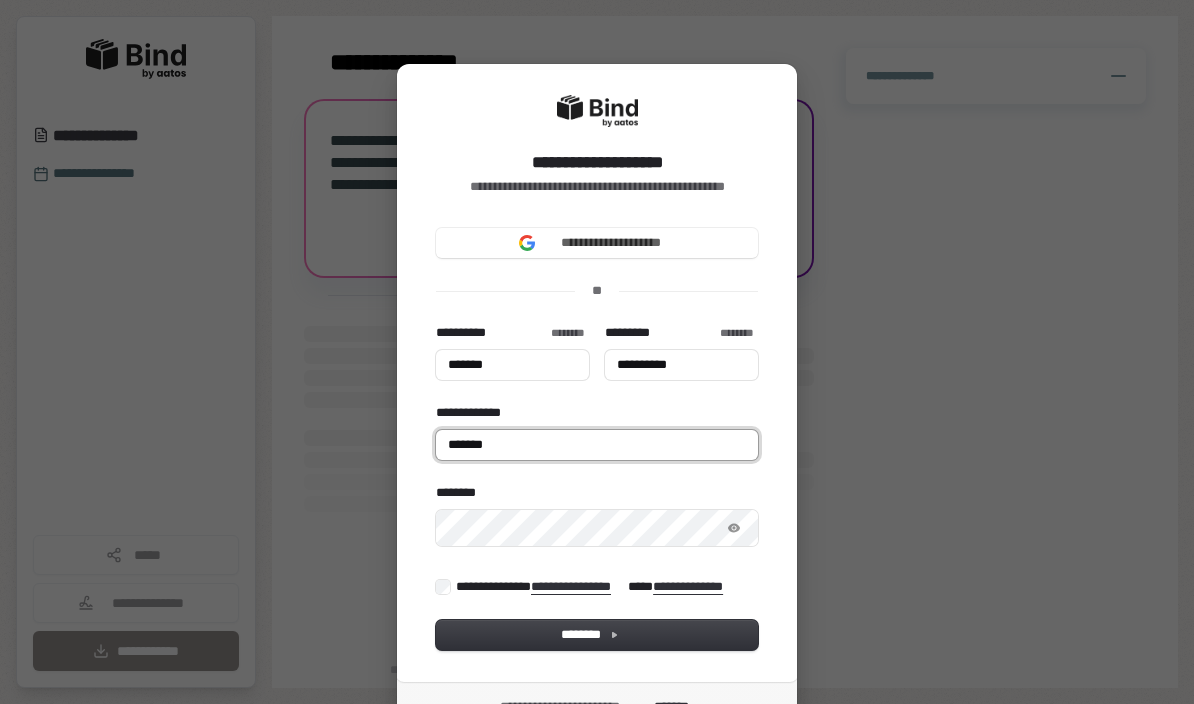 type on "********" 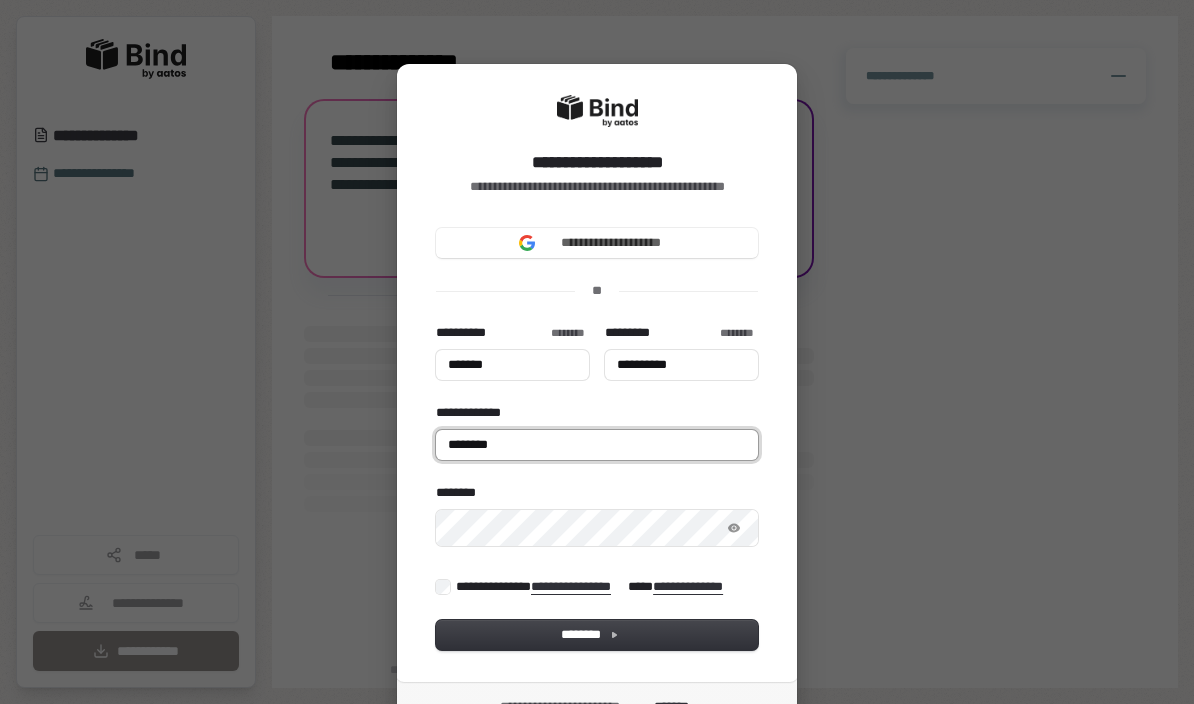 type on "*******" 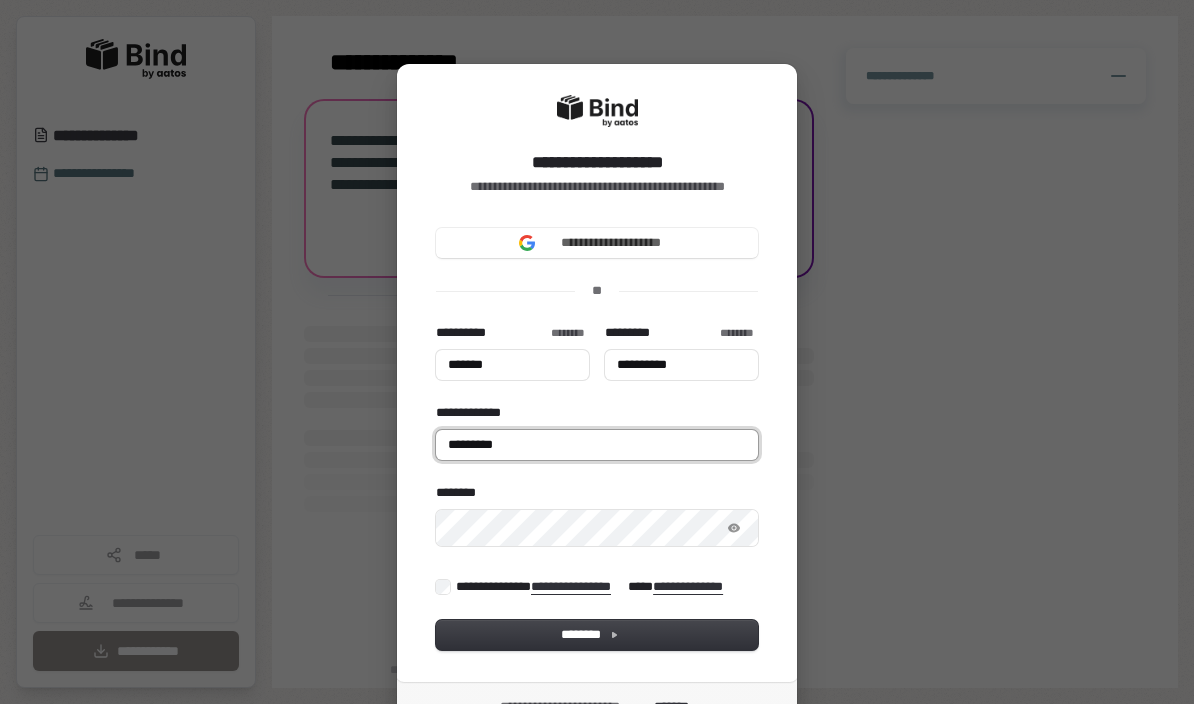type on "*******" 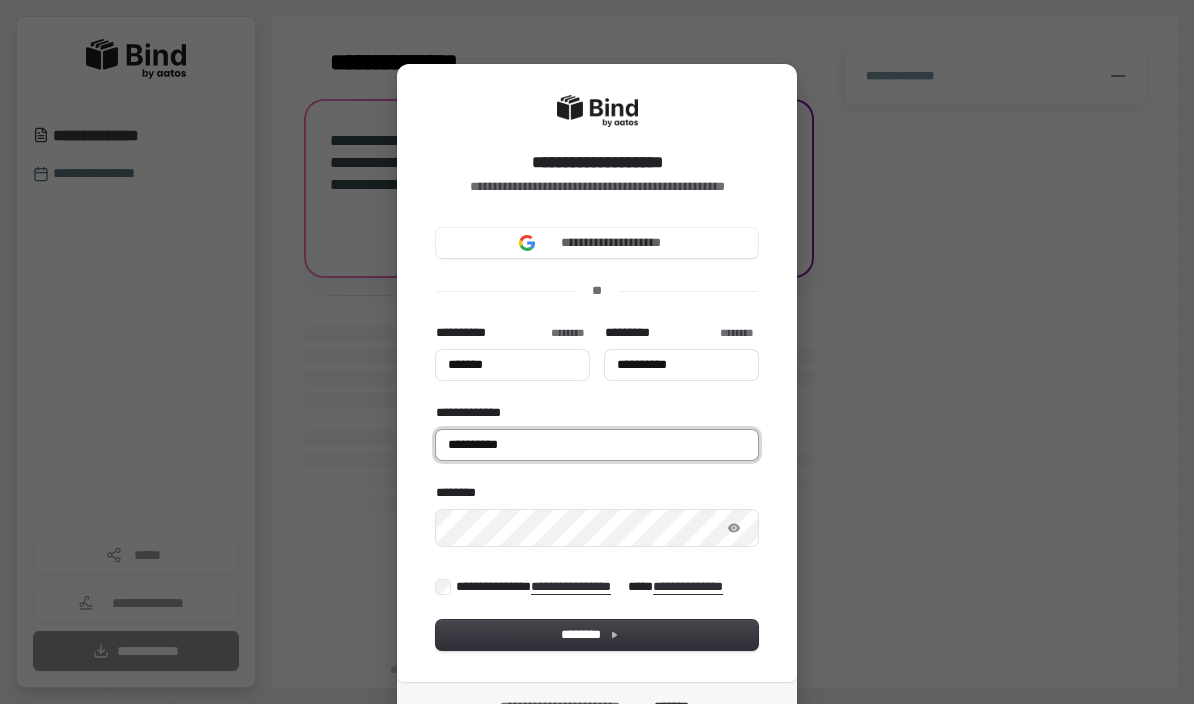 type on "**********" 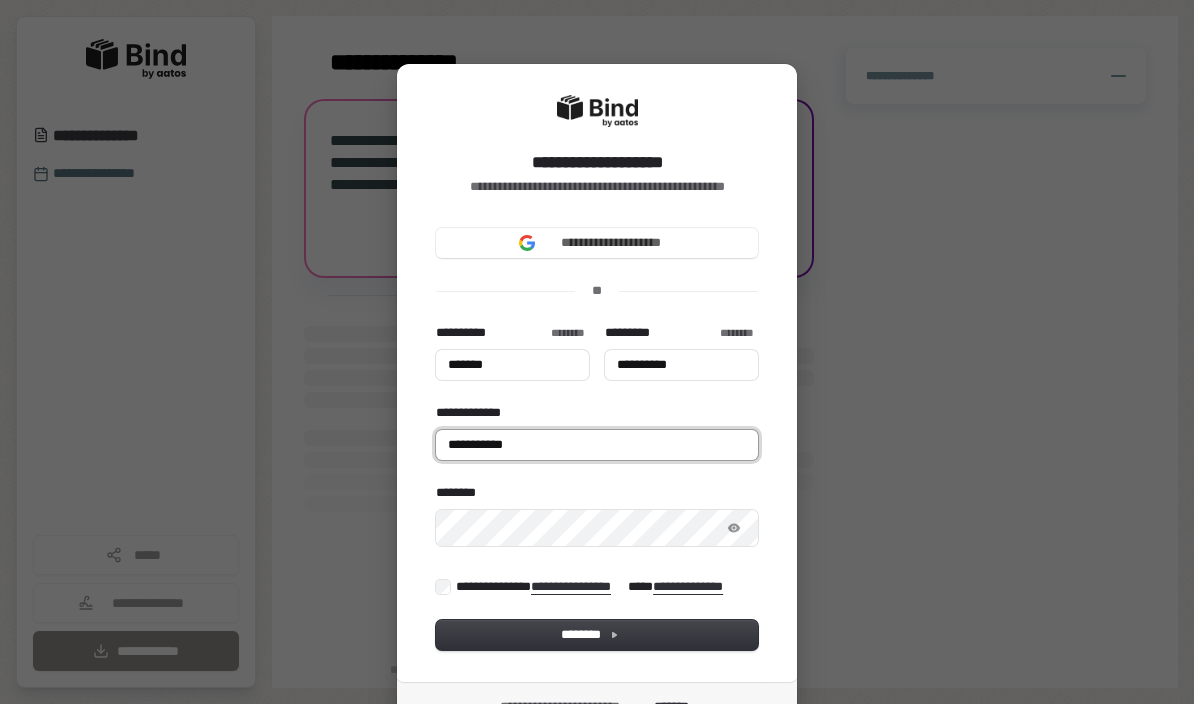 type on "*******" 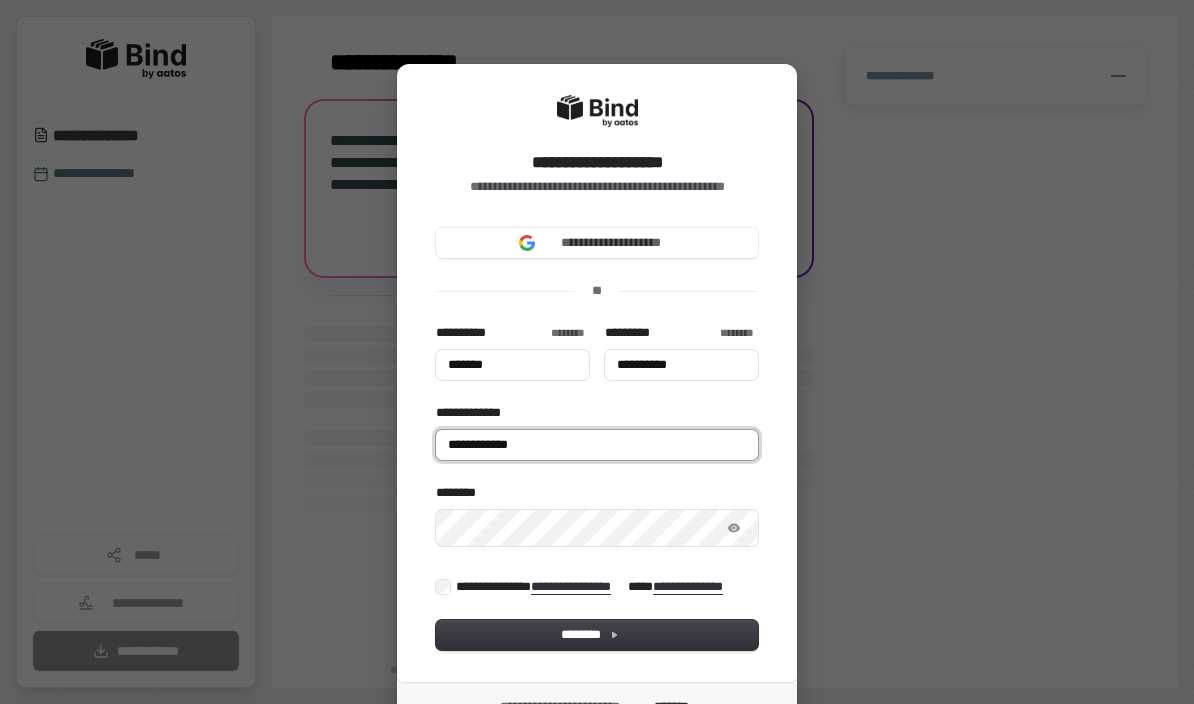 type on "*******" 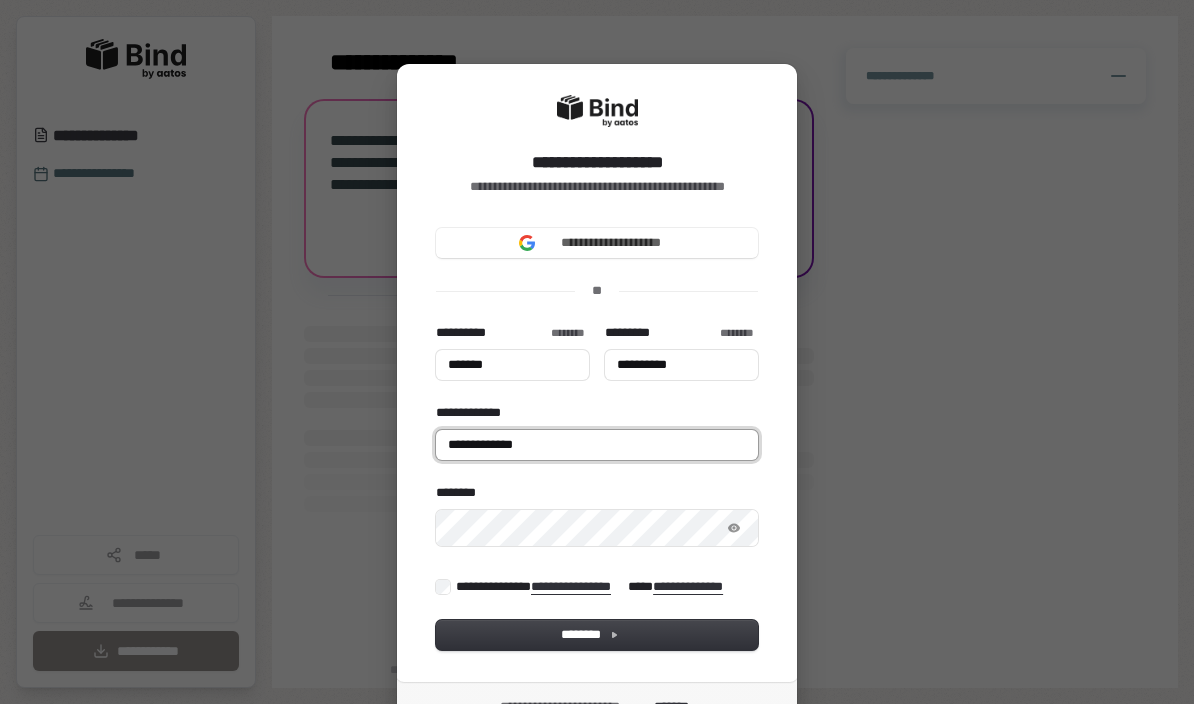 type on "**********" 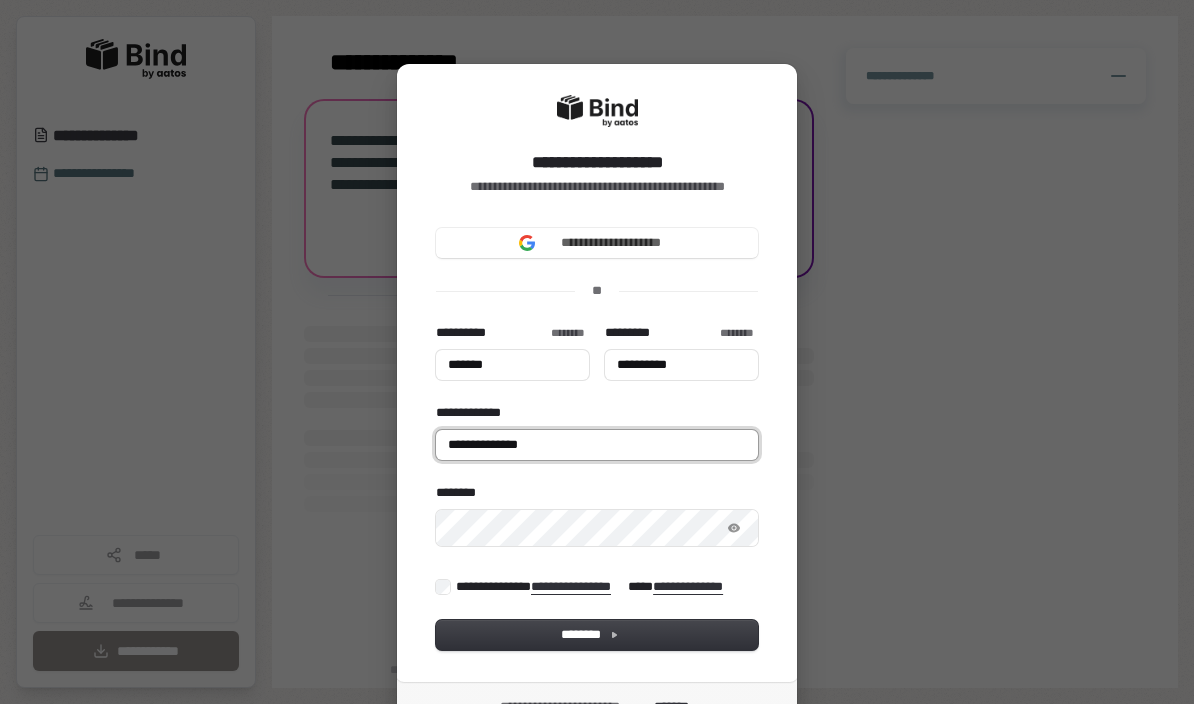 type on "*******" 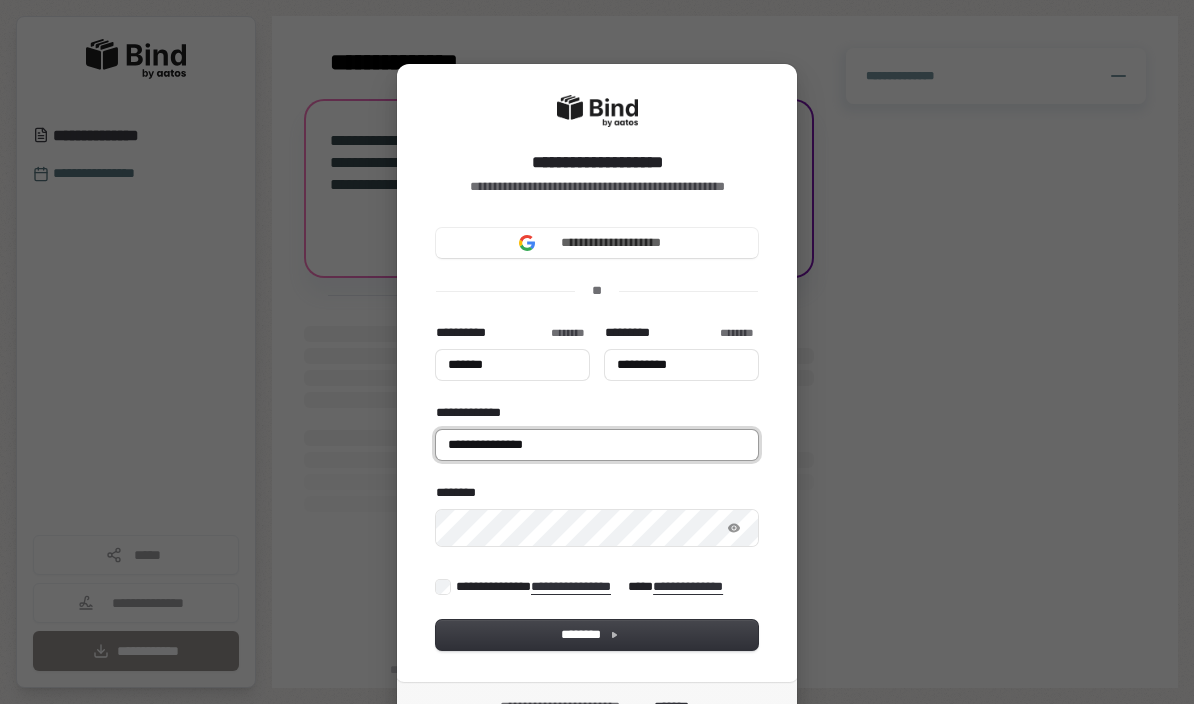 type on "**********" 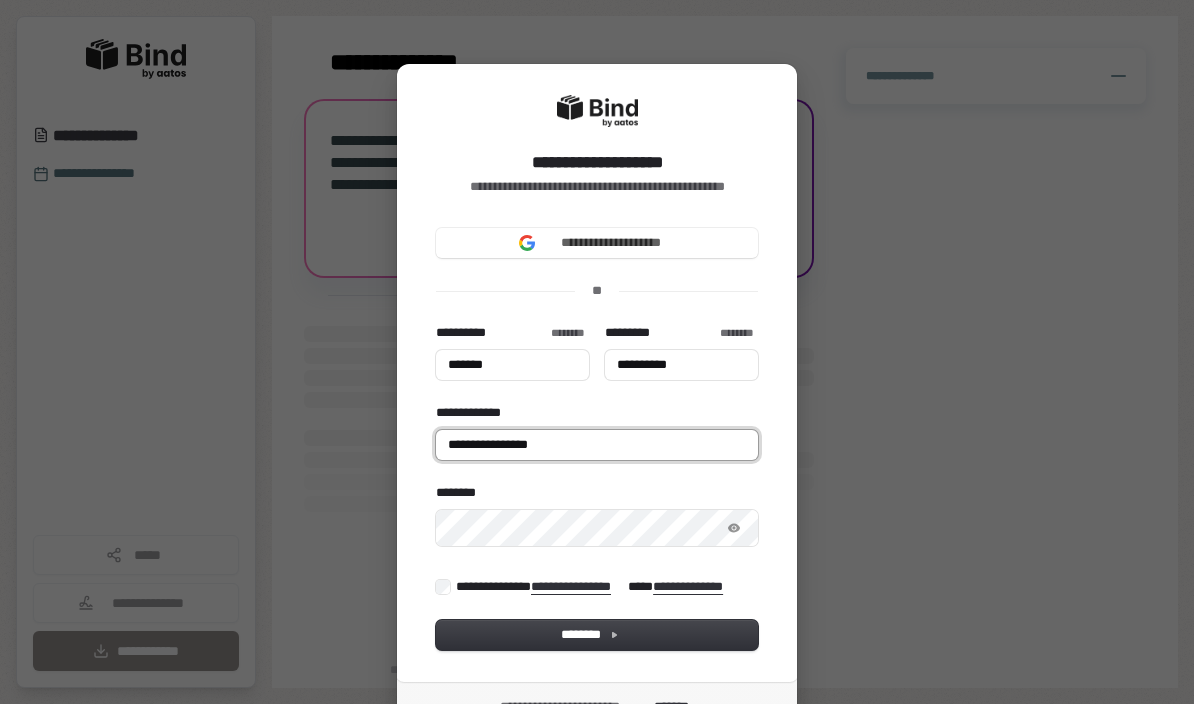 type on "*******" 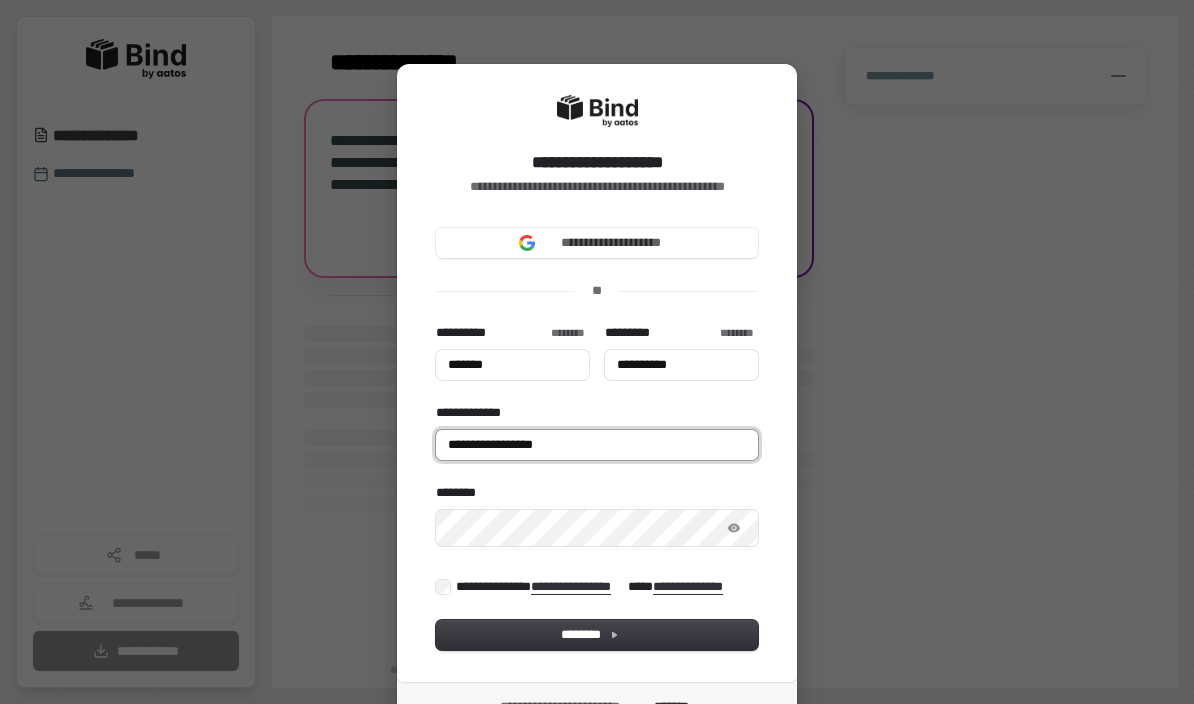 type on "*******" 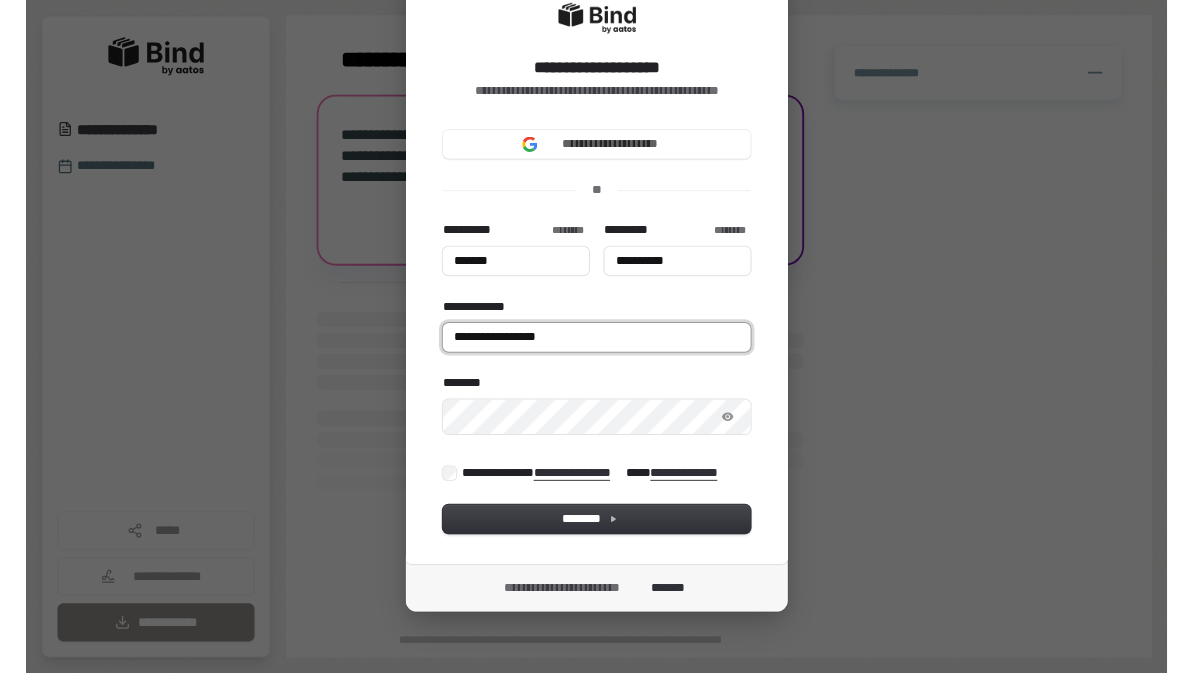 scroll, scrollTop: 103, scrollLeft: 0, axis: vertical 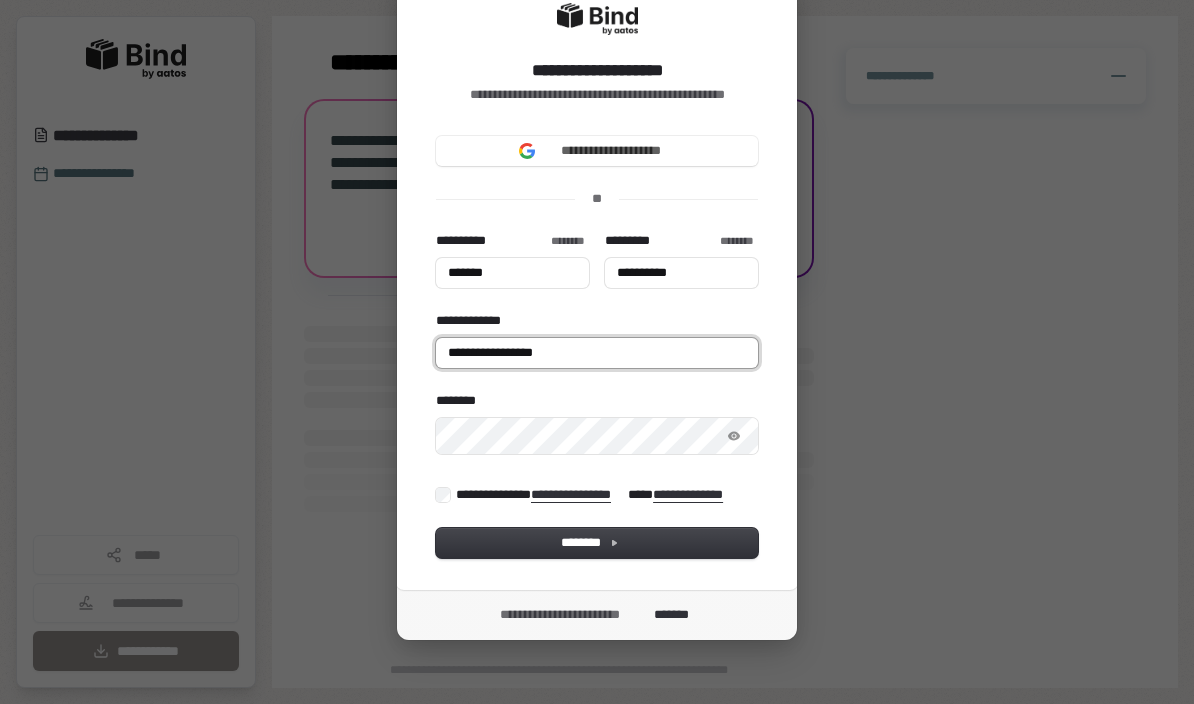 type on "**********" 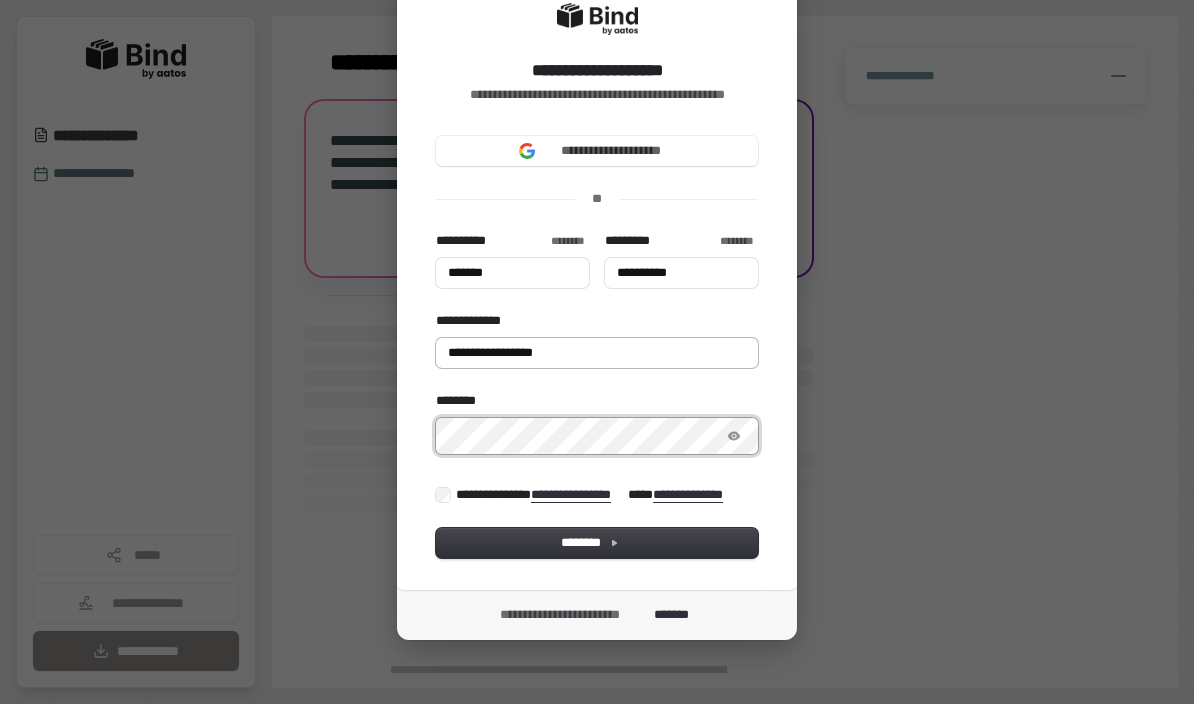 type on "*******" 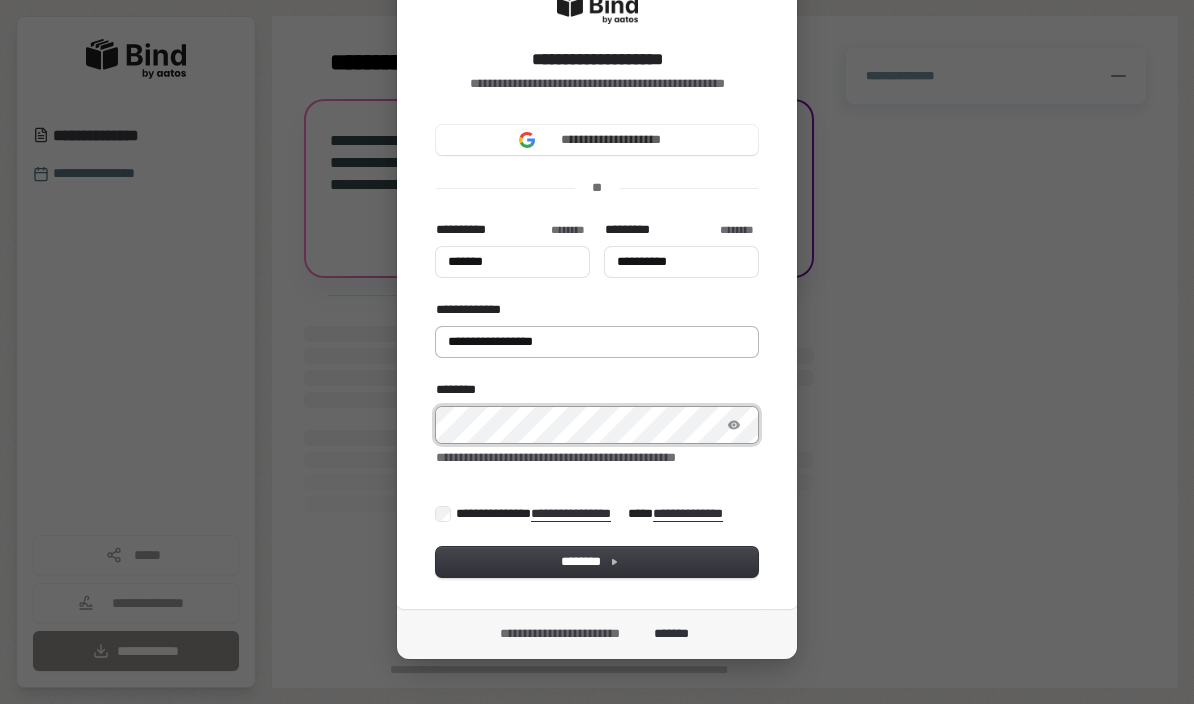 type on "*******" 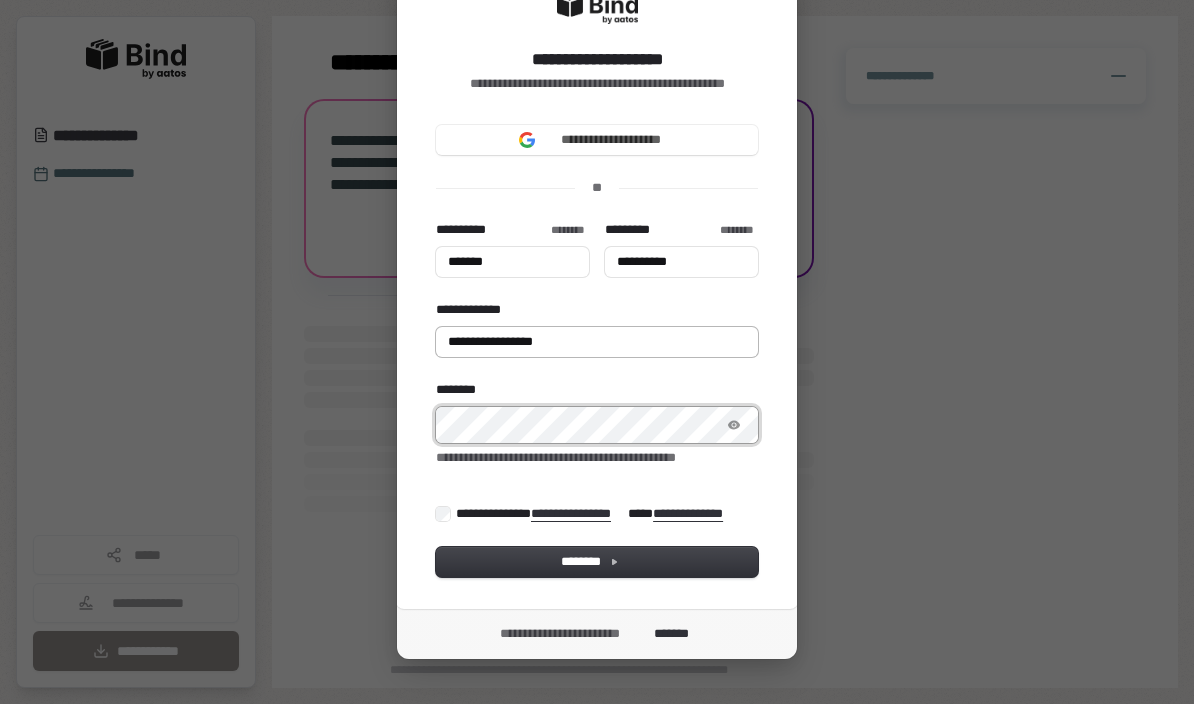 type on "**********" 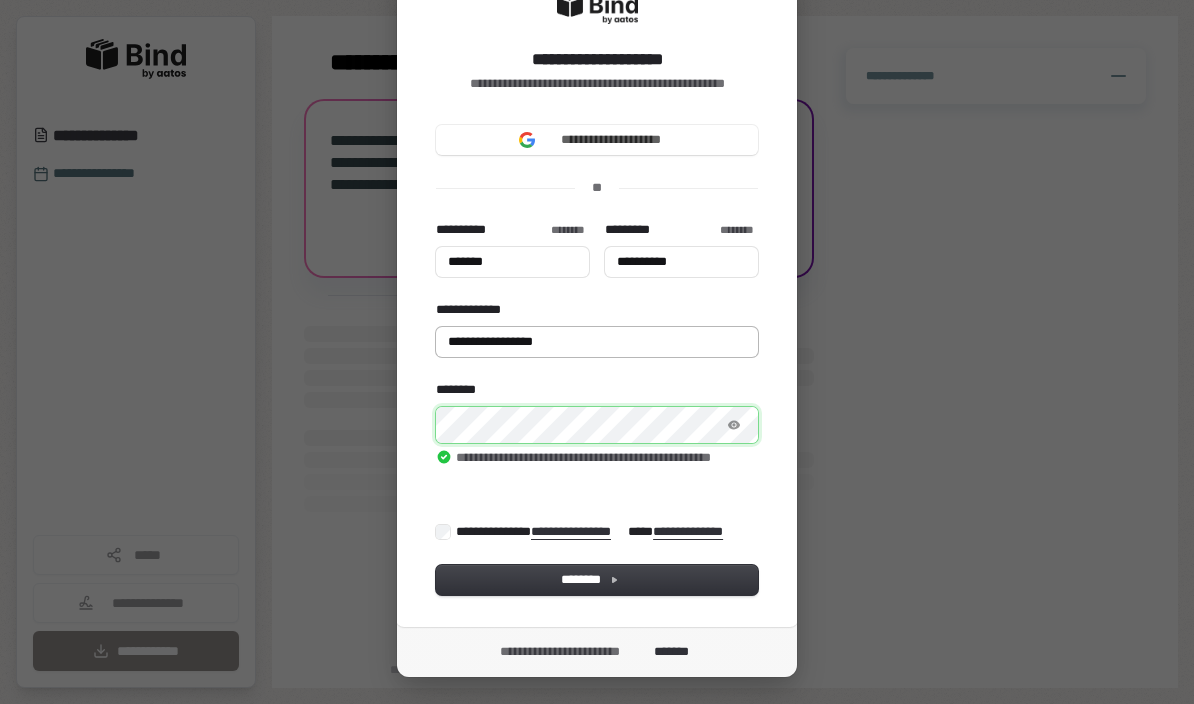 type on "*******" 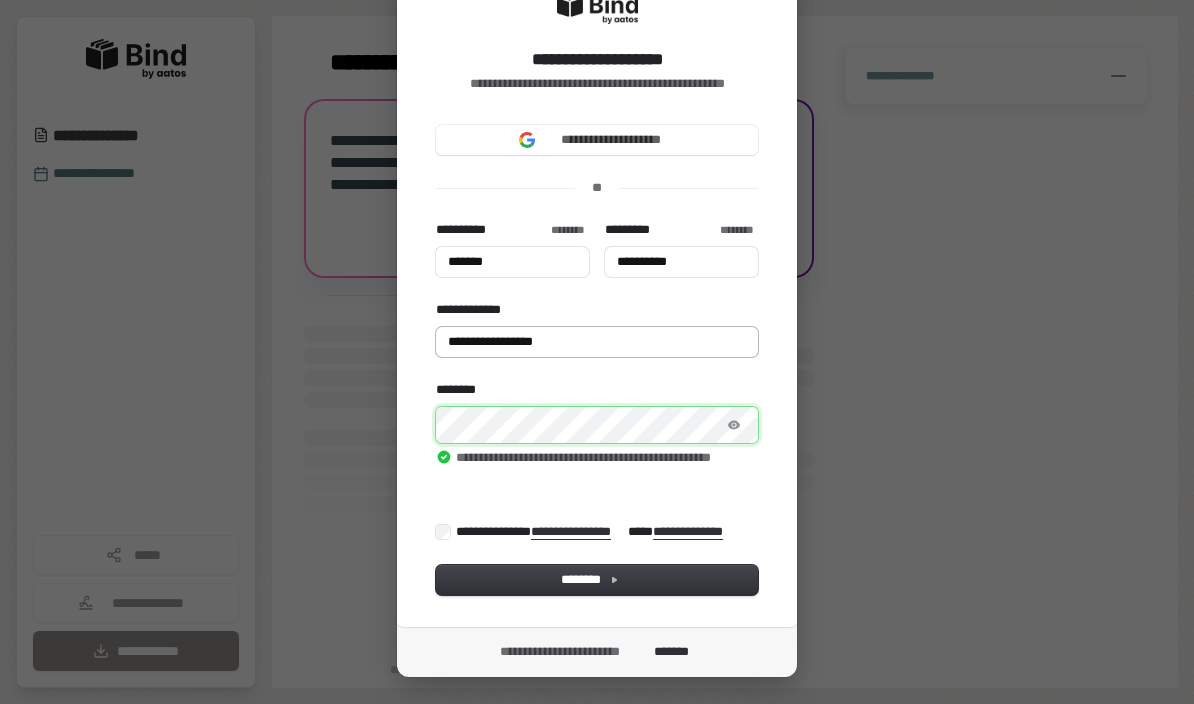 type on "**********" 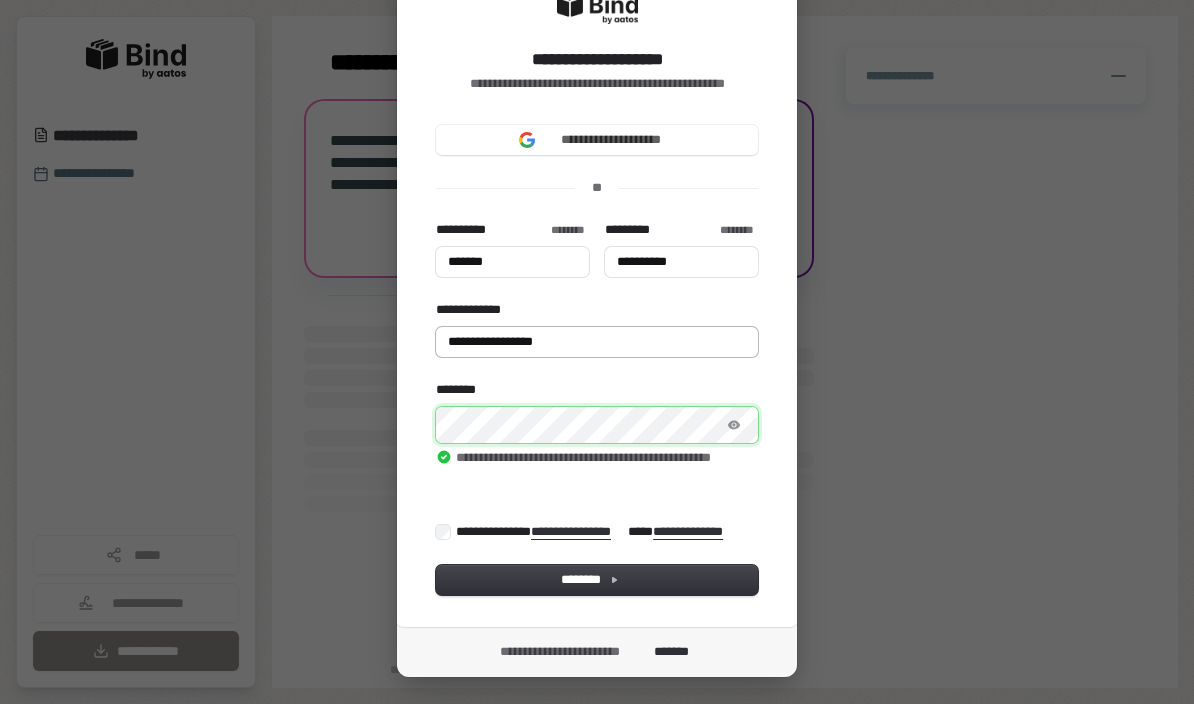 type on "*******" 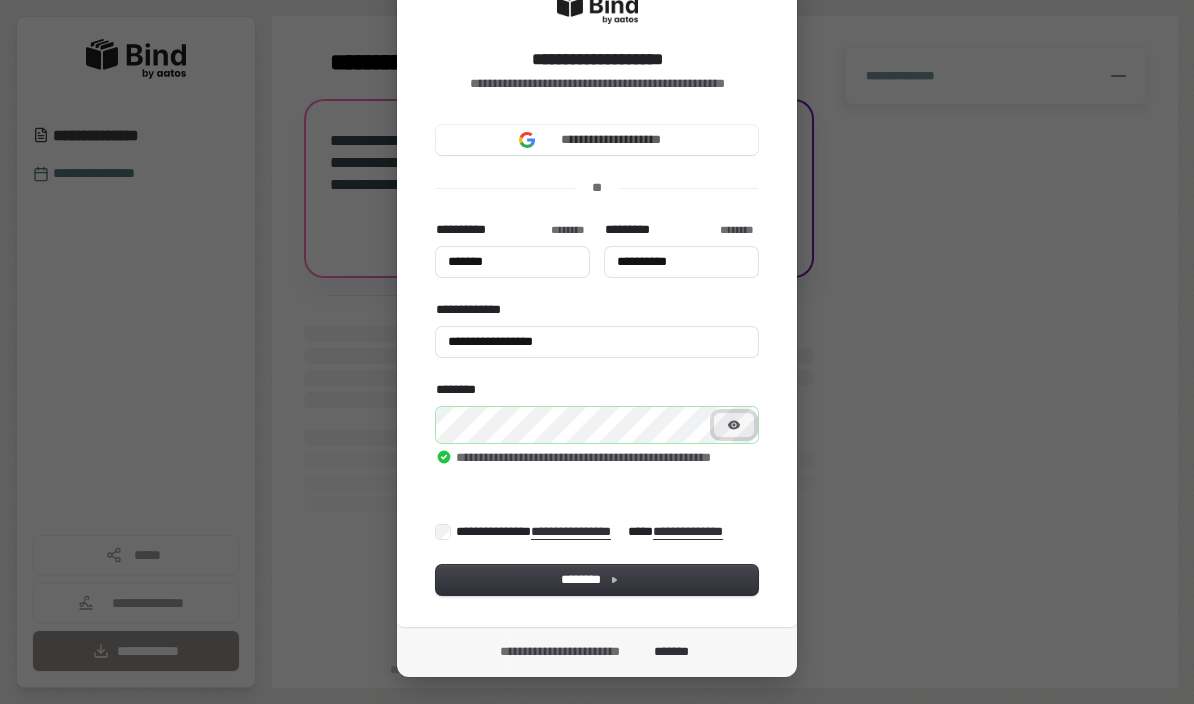click at bounding box center (734, 425) 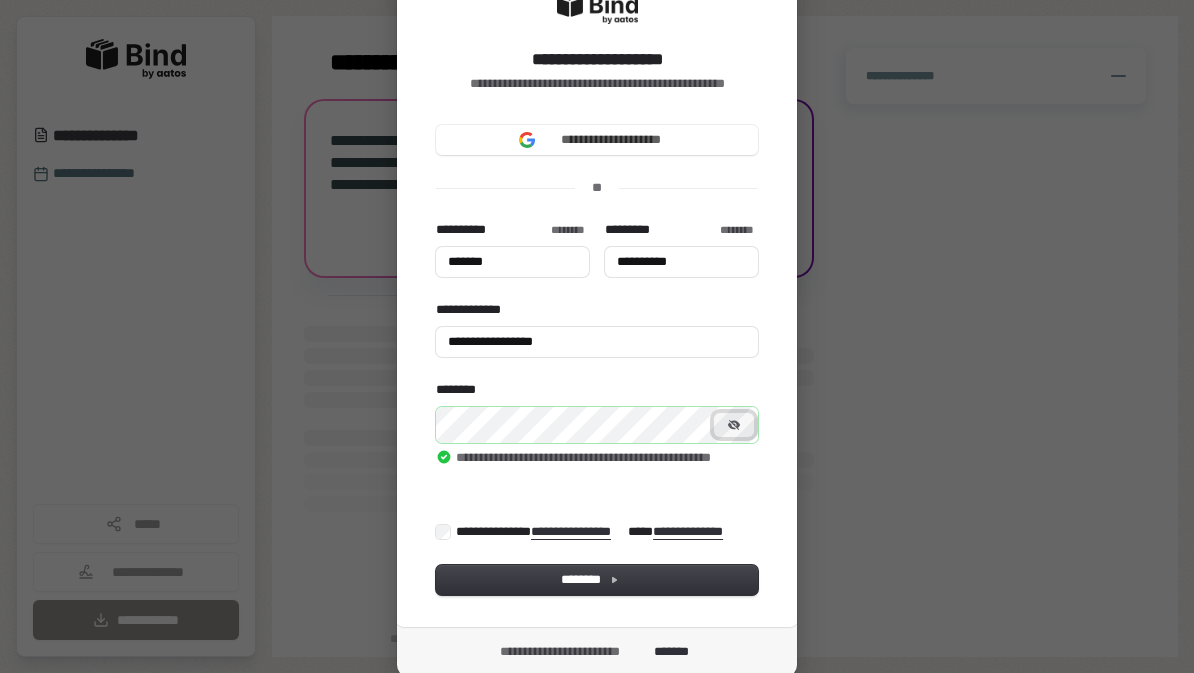 click 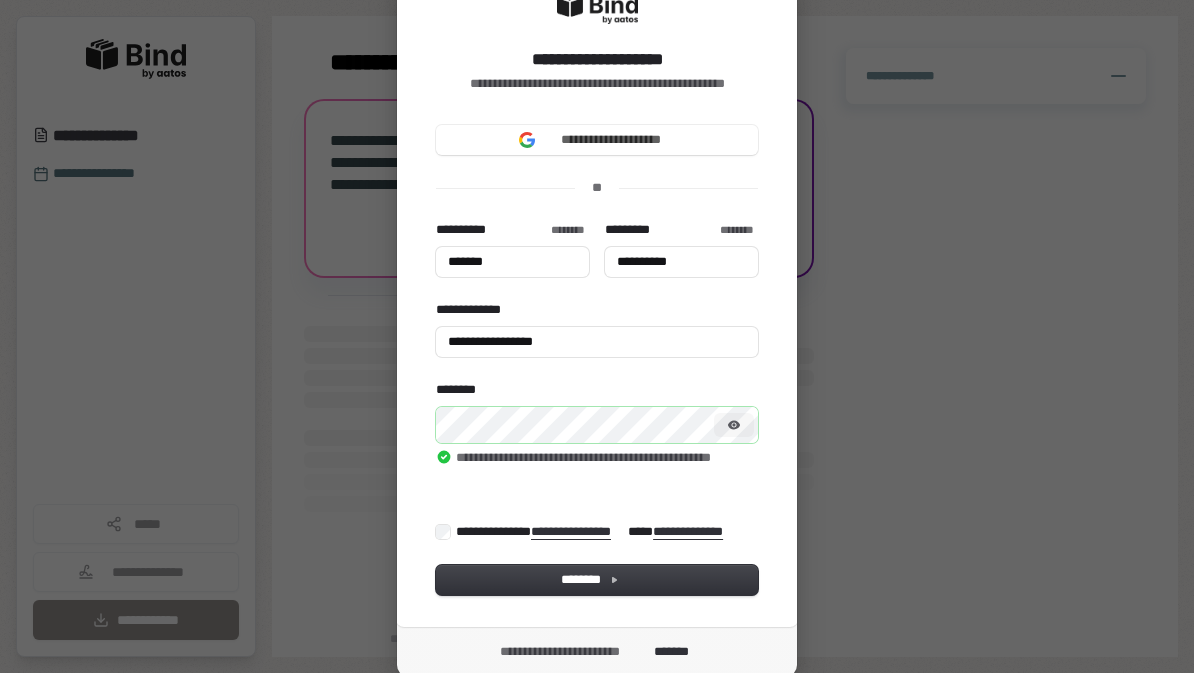 click on "**********" at bounding box center (591, 532) 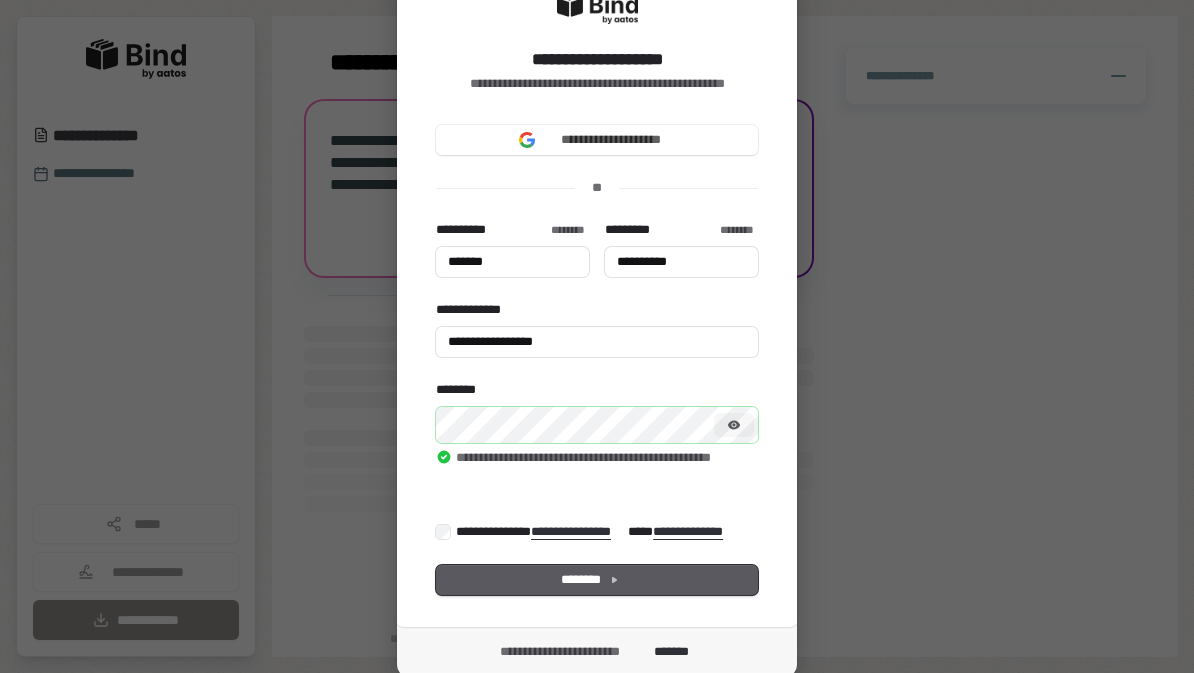 click on "********" at bounding box center [597, 580] 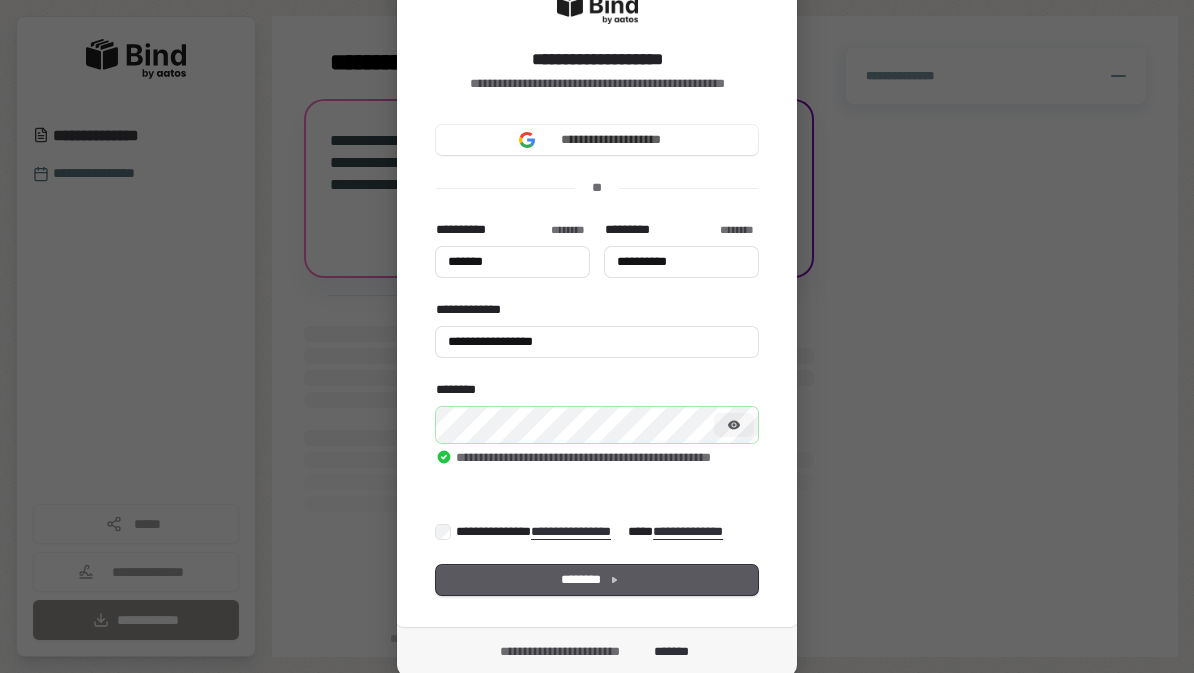 type on "*******" 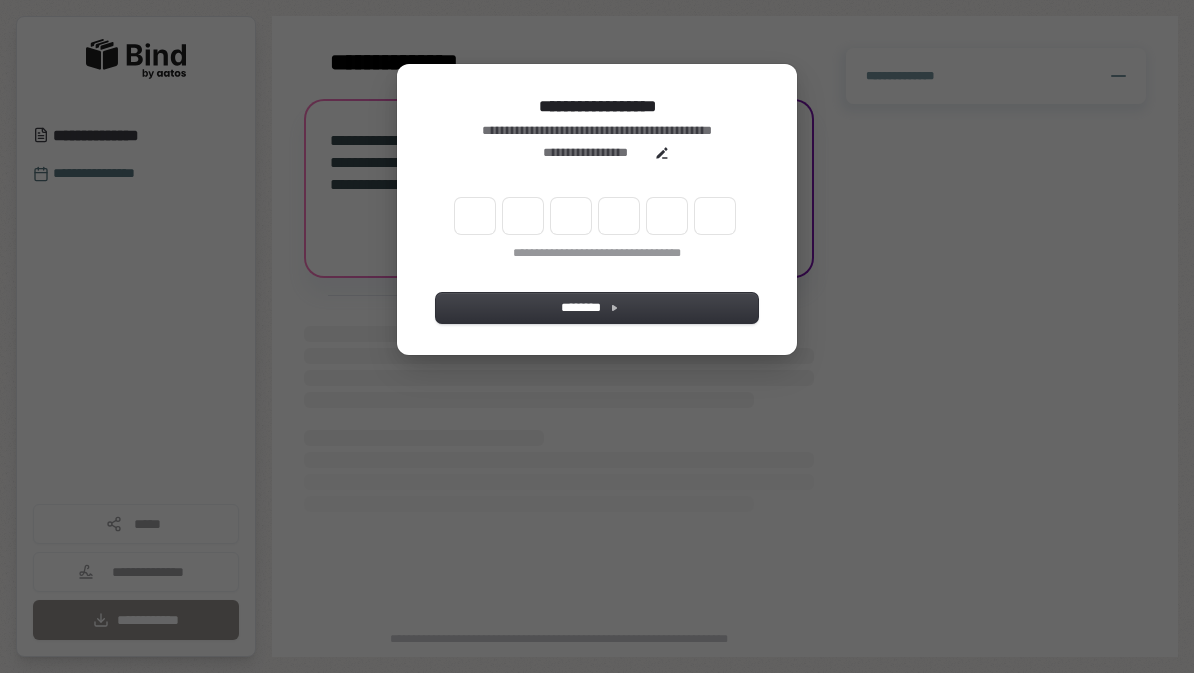 scroll, scrollTop: 0, scrollLeft: 0, axis: both 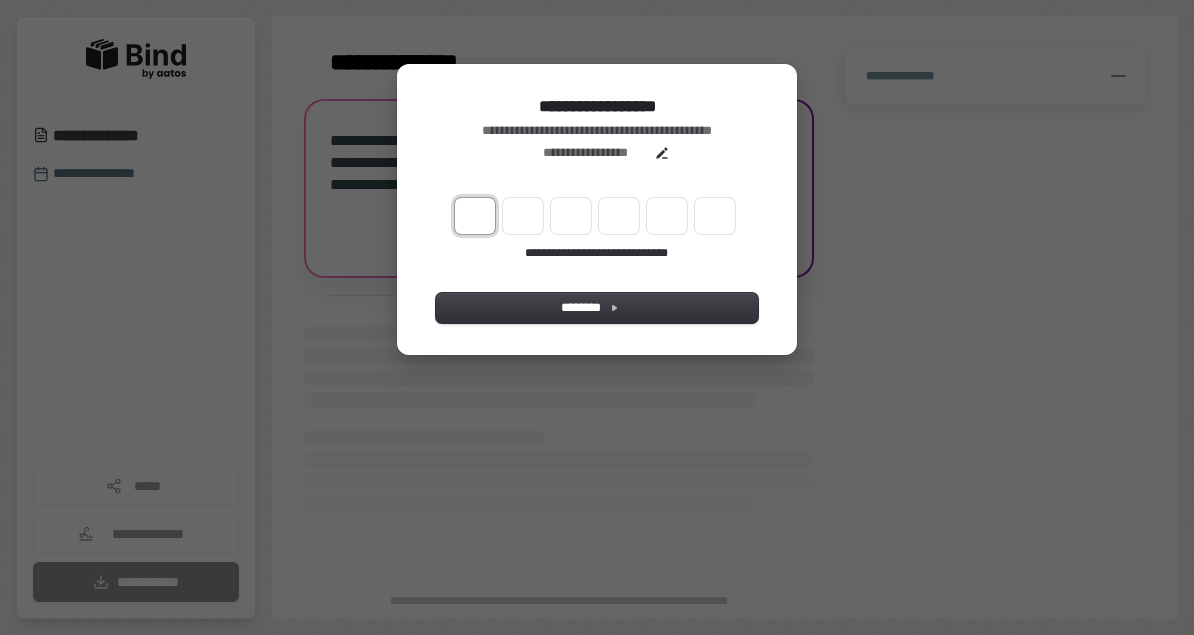 type on "*" 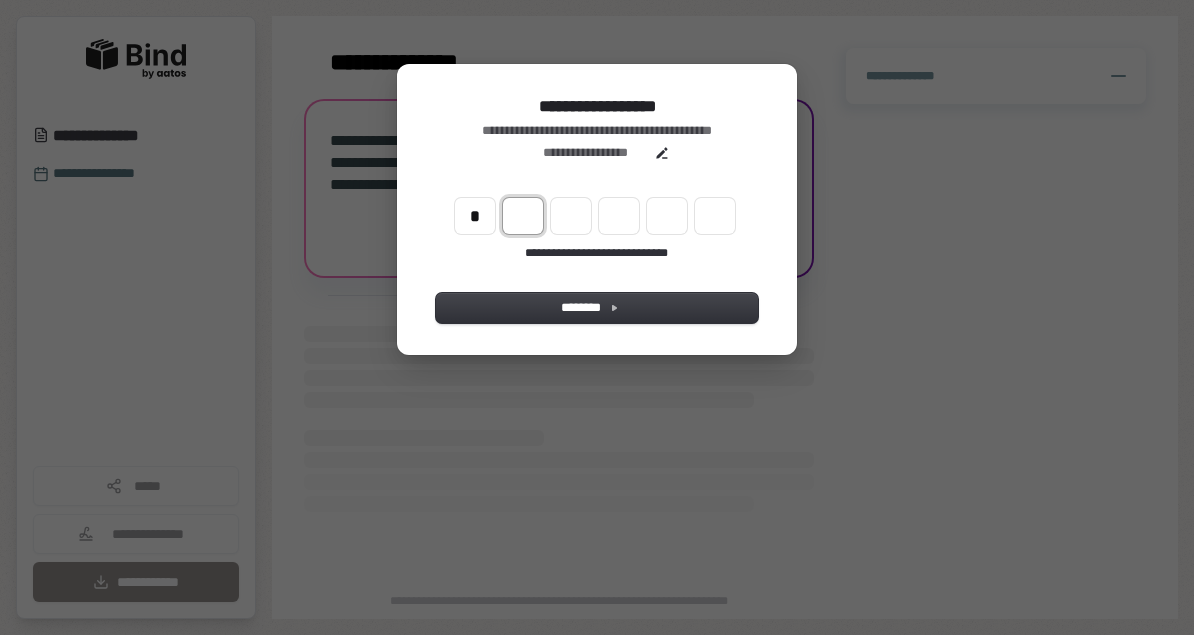 type on "*" 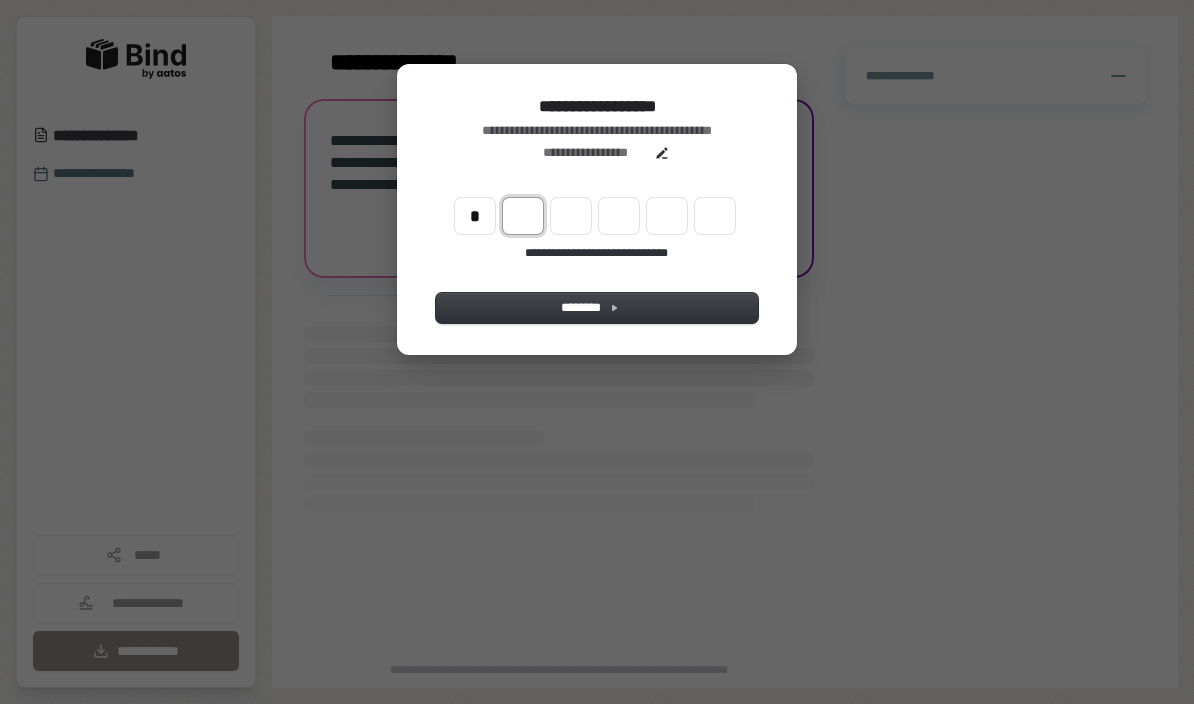 click at bounding box center [523, 216] 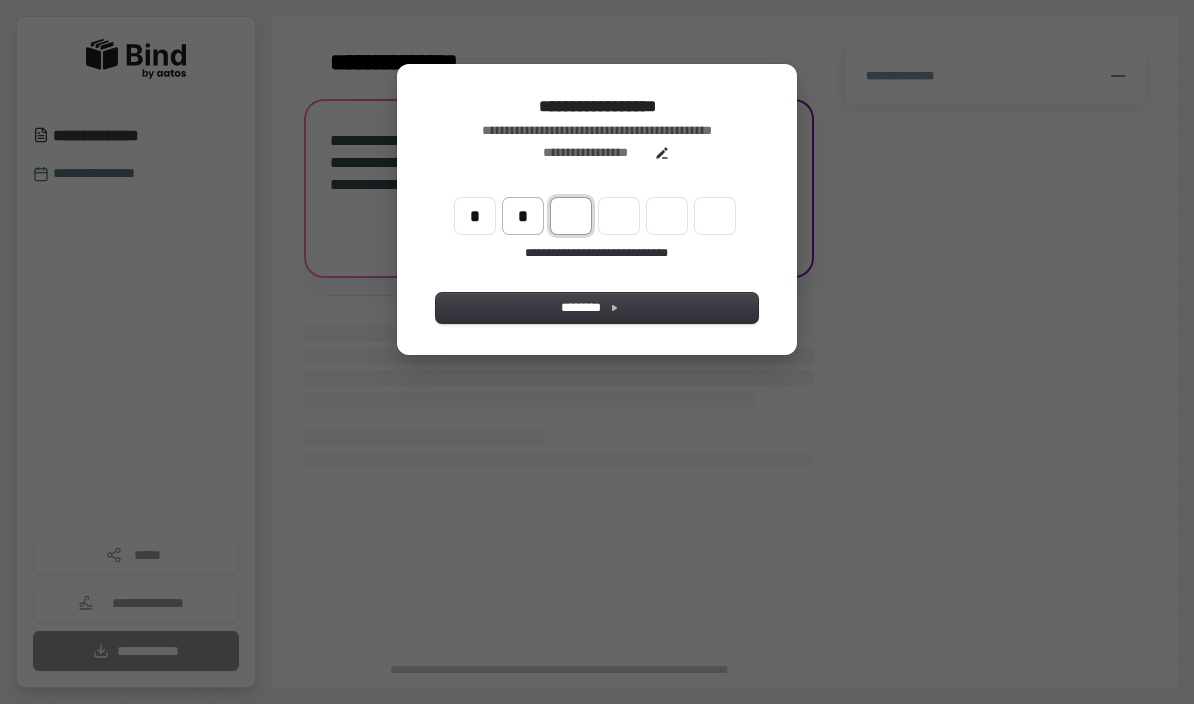 type on "**" 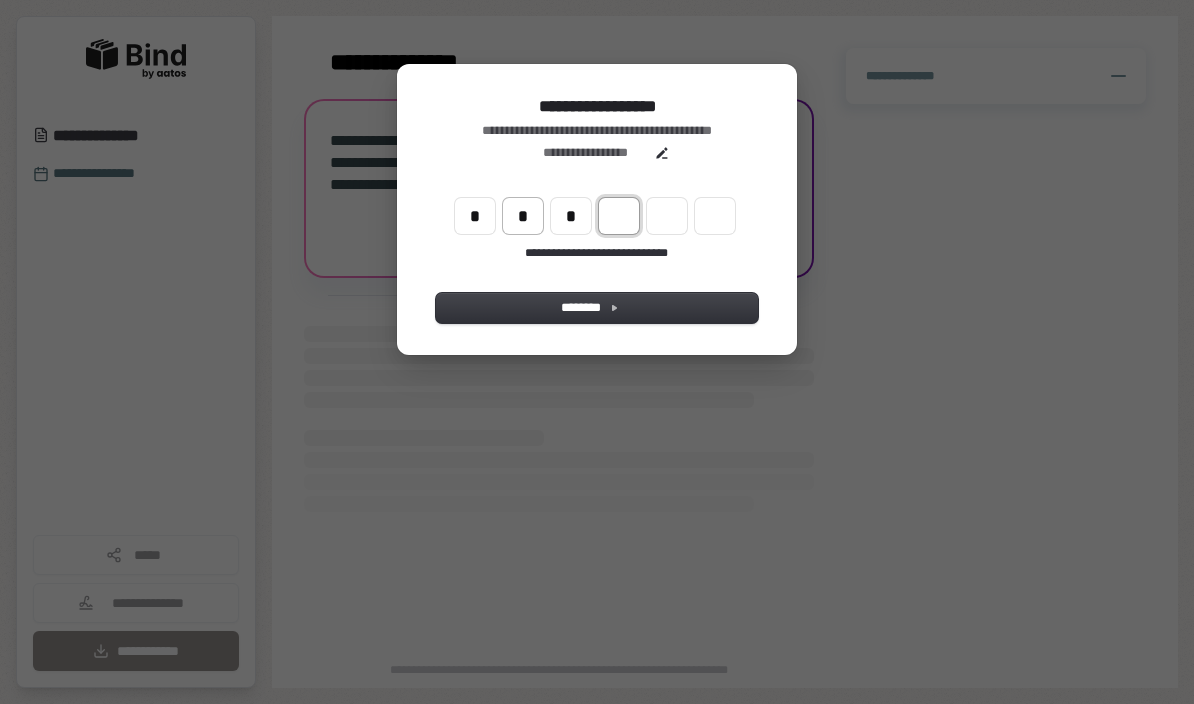 type on "***" 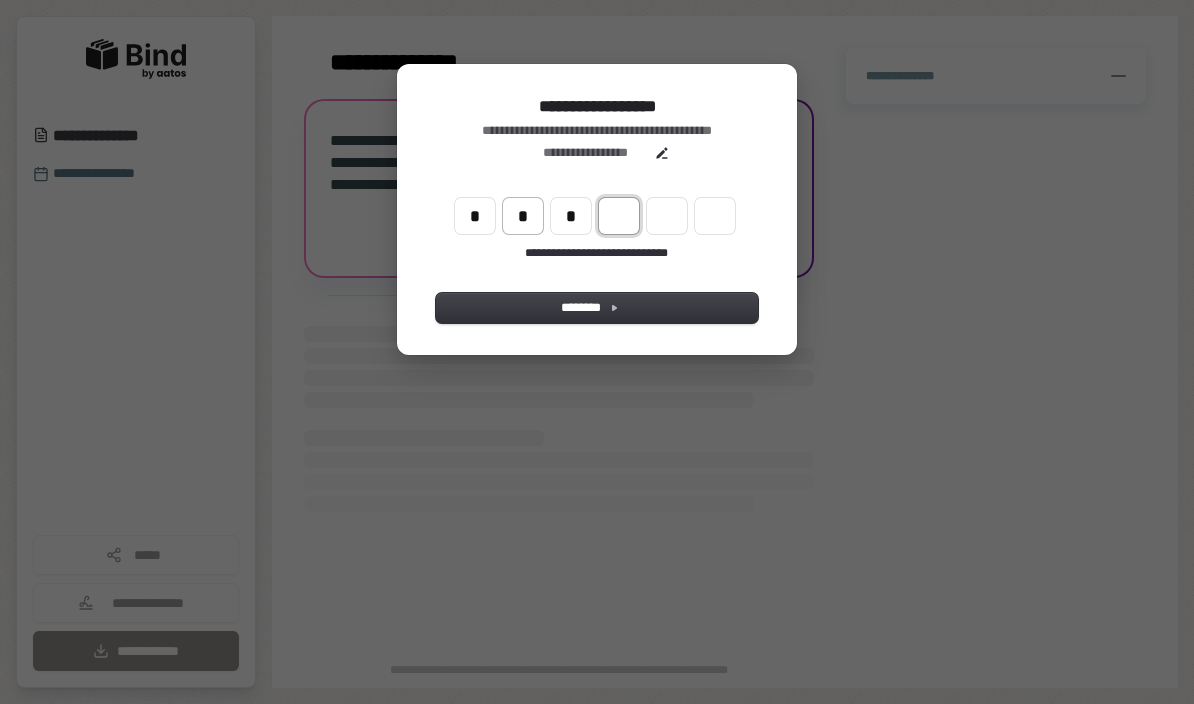 type on "*" 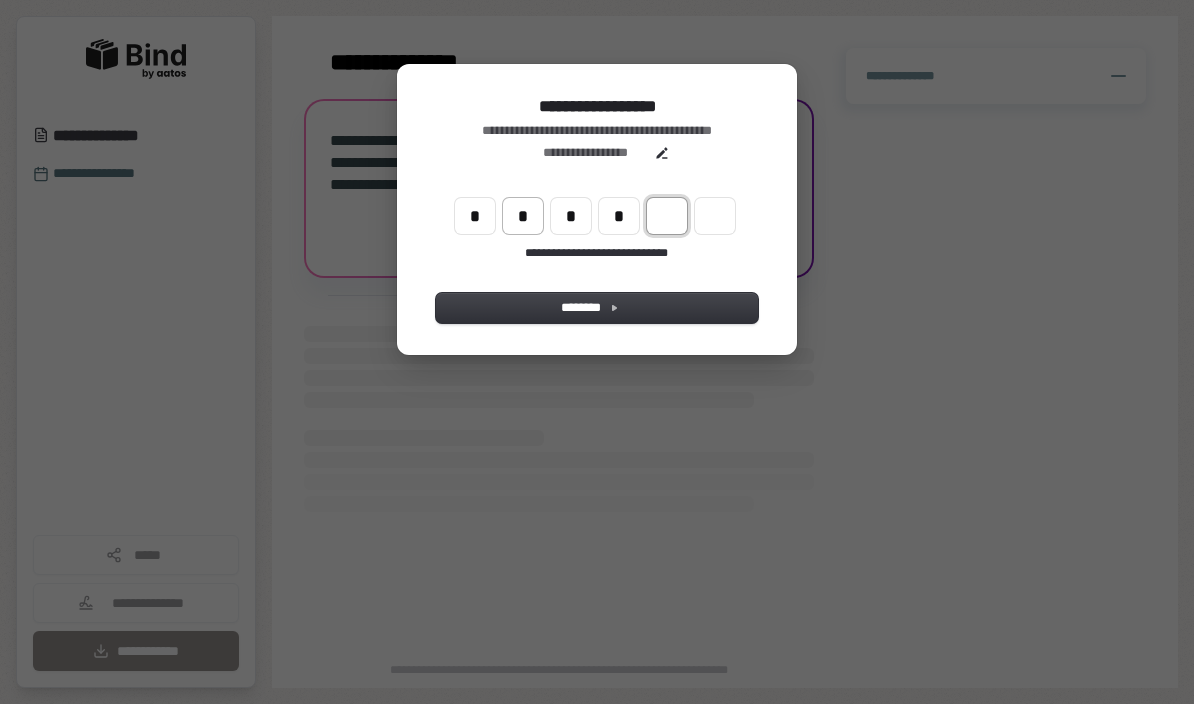 type on "****" 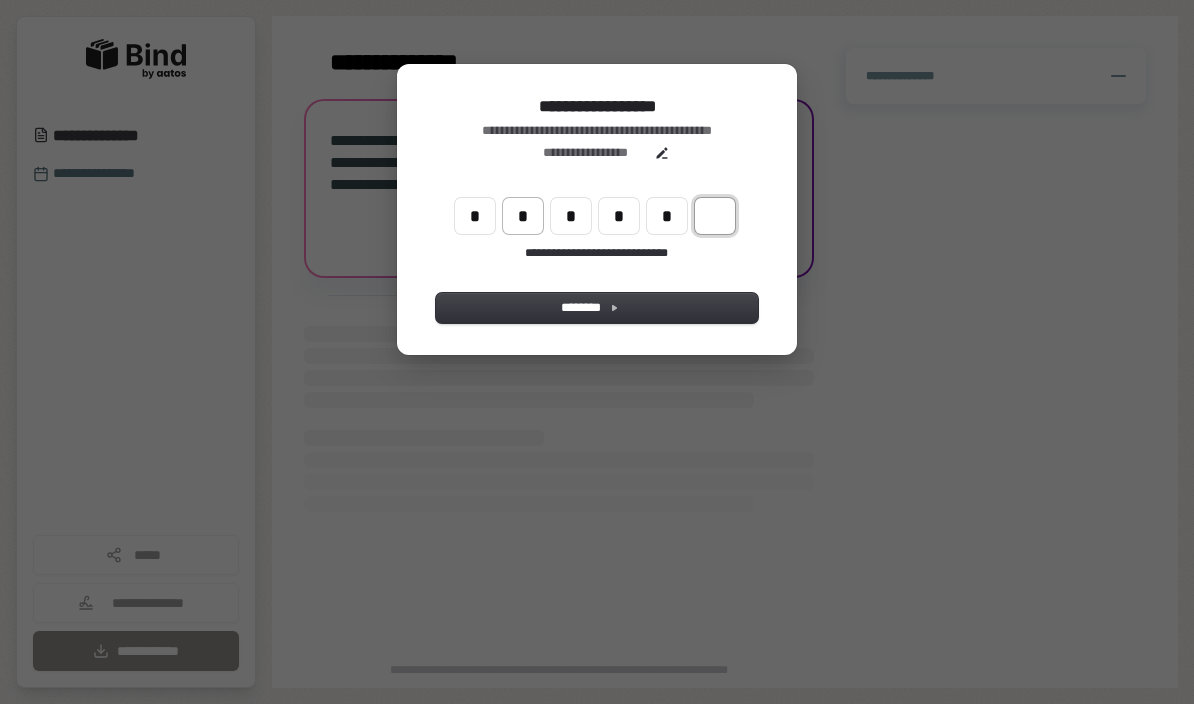 type on "******" 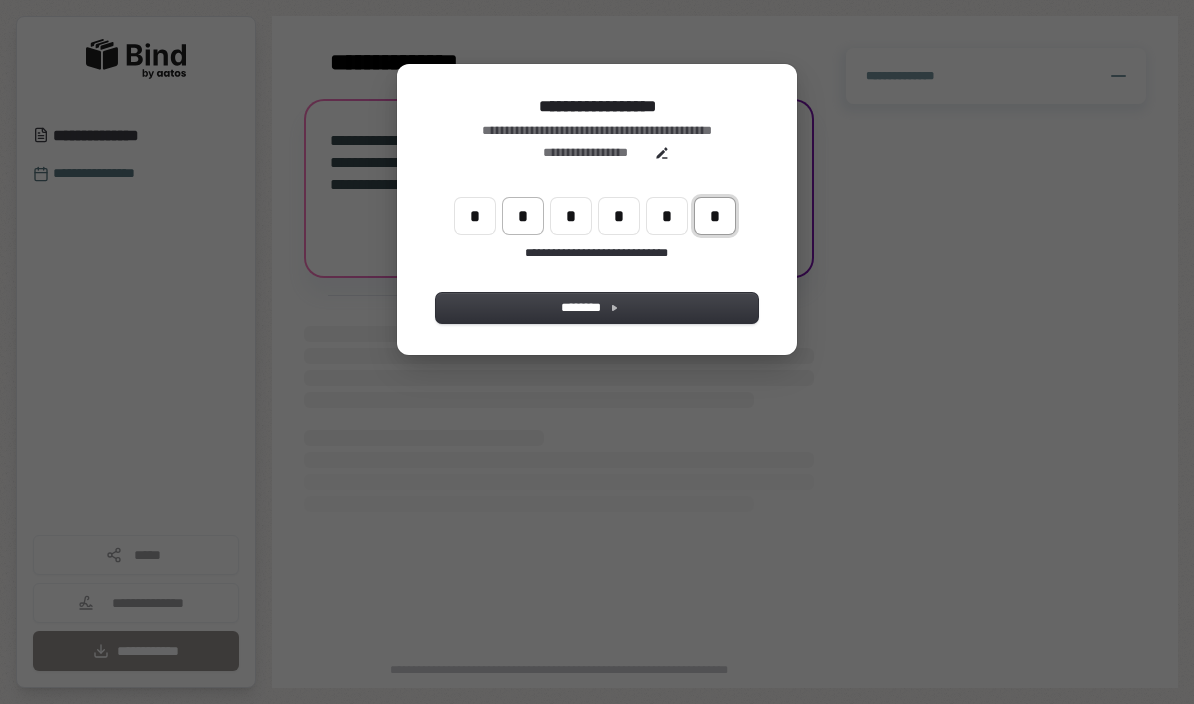type on "*" 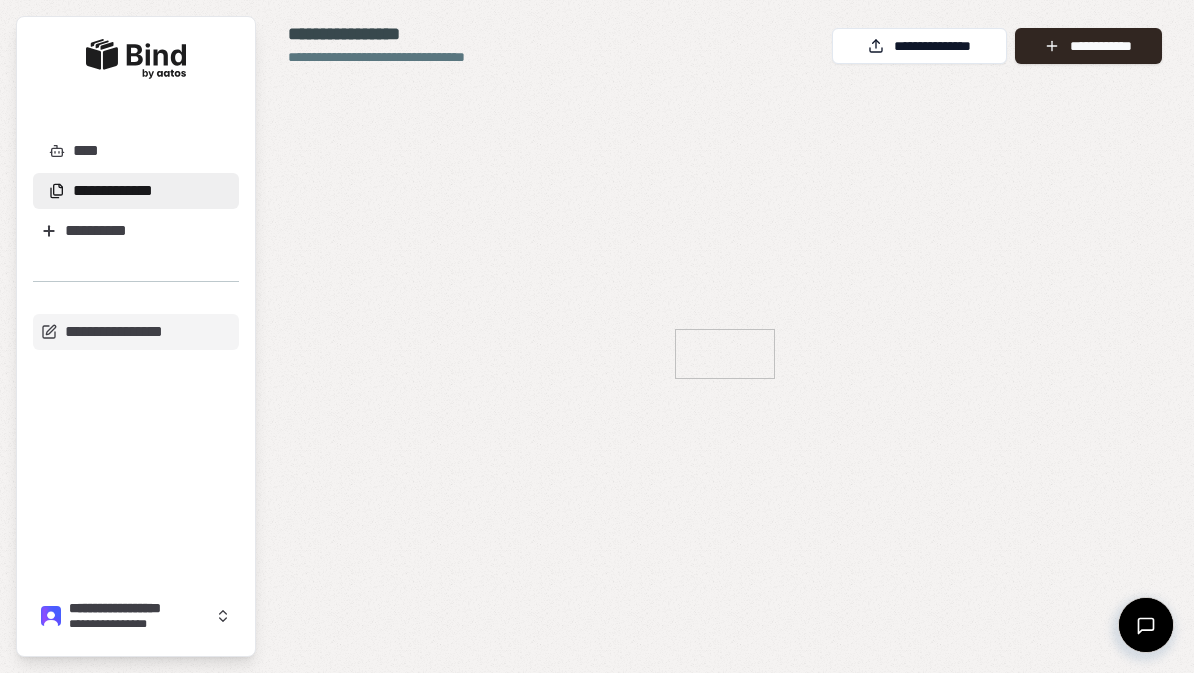 scroll, scrollTop: 0, scrollLeft: 0, axis: both 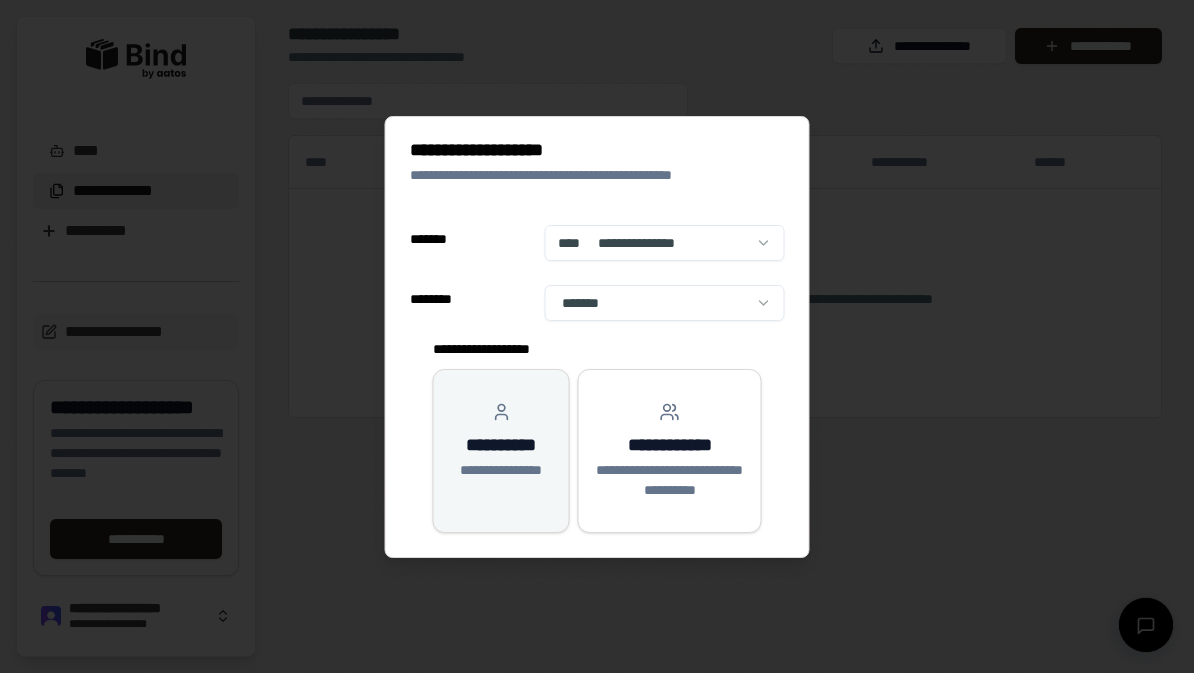 click on "**********" at bounding box center (501, 470) 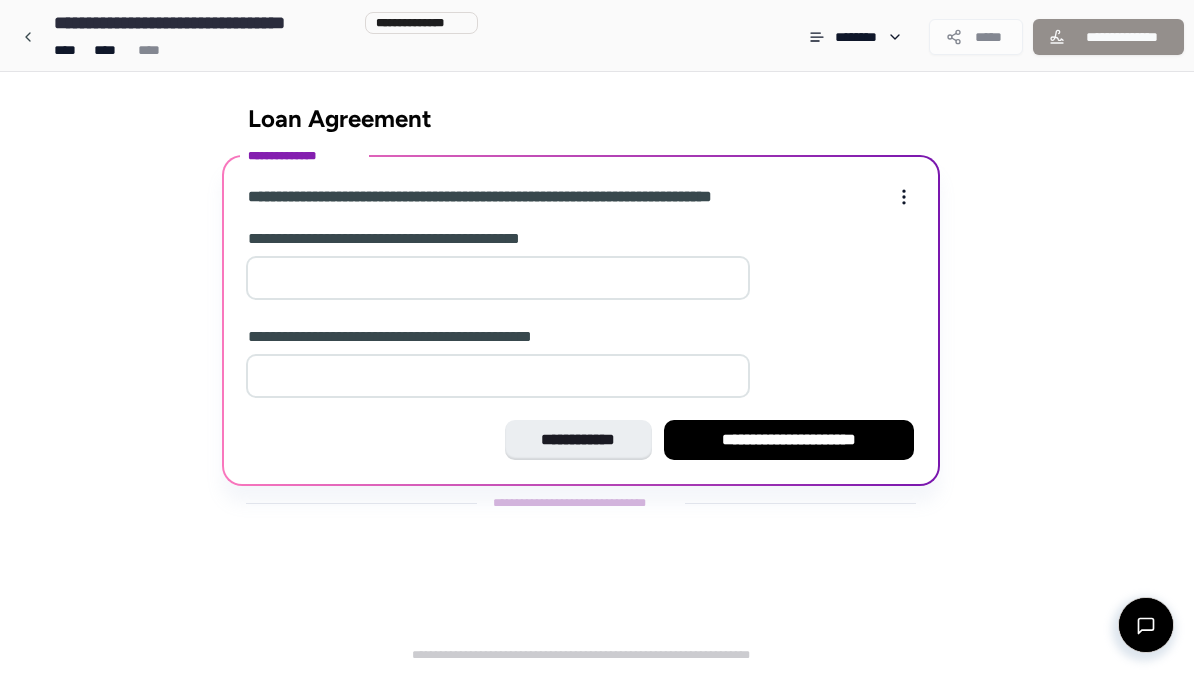 click at bounding box center [498, 278] 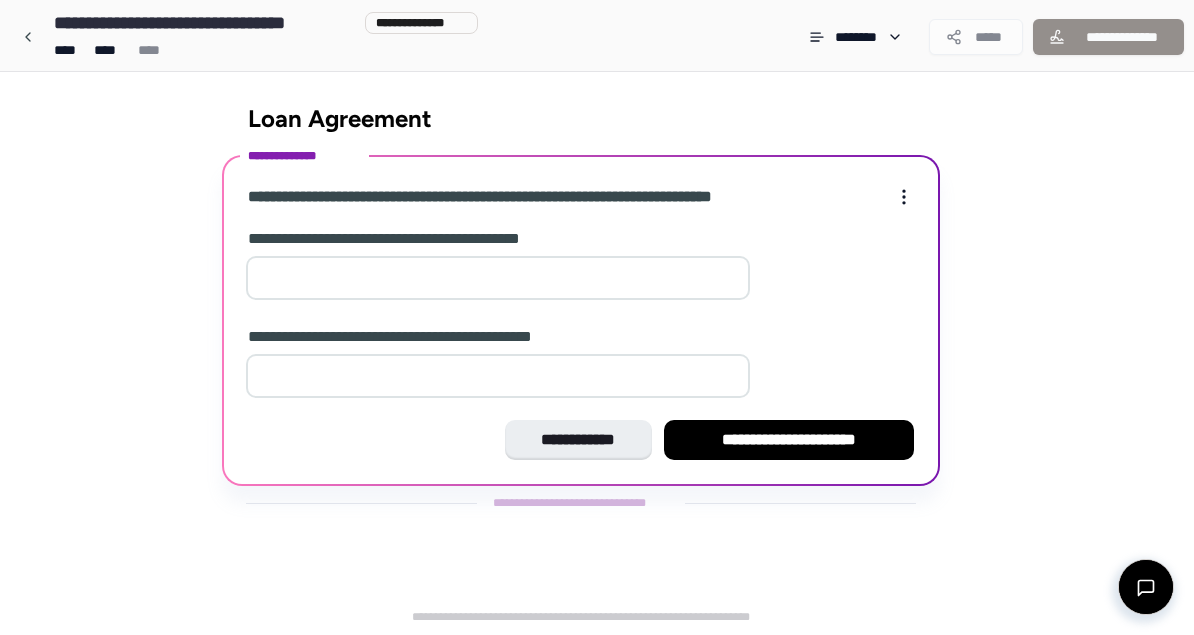 click at bounding box center (498, 376) 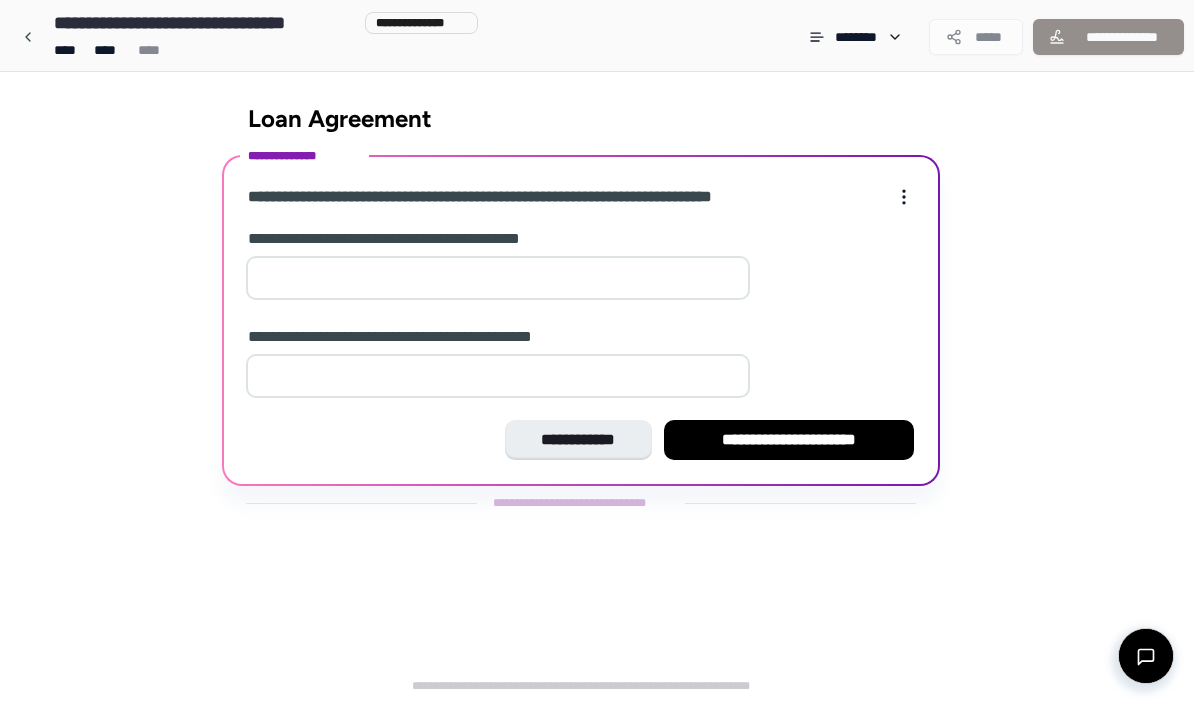 click at bounding box center (498, 278) 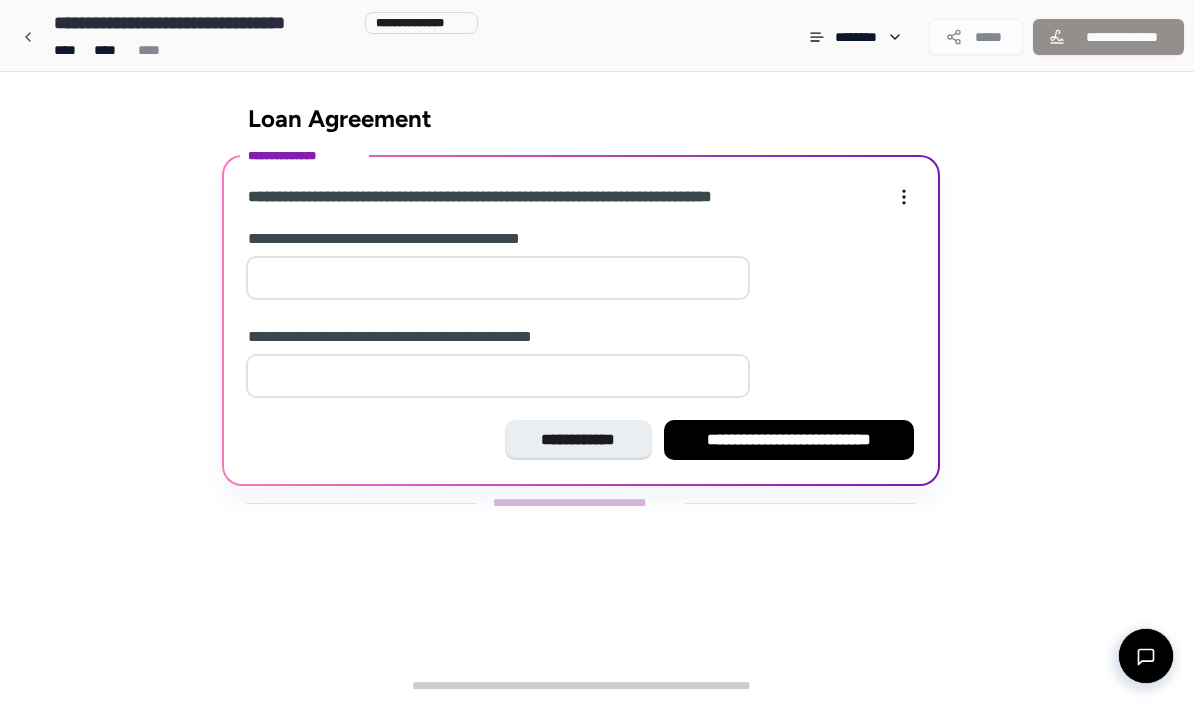 type on "*" 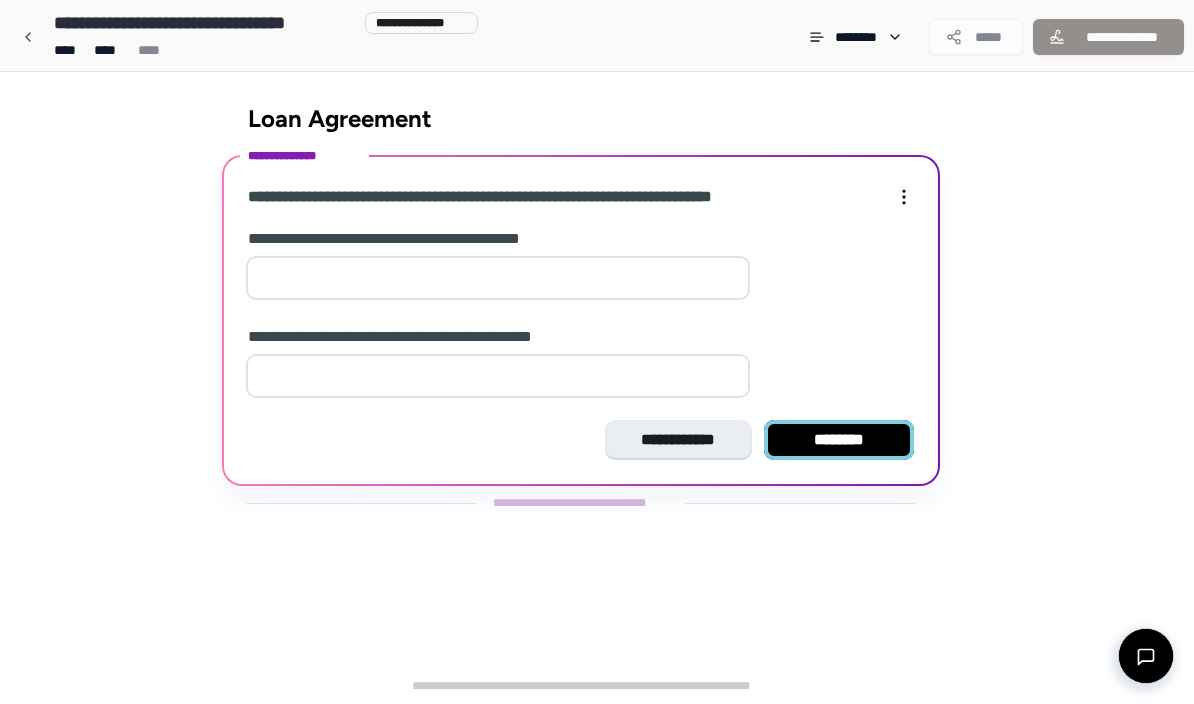 click on "********" at bounding box center (839, 440) 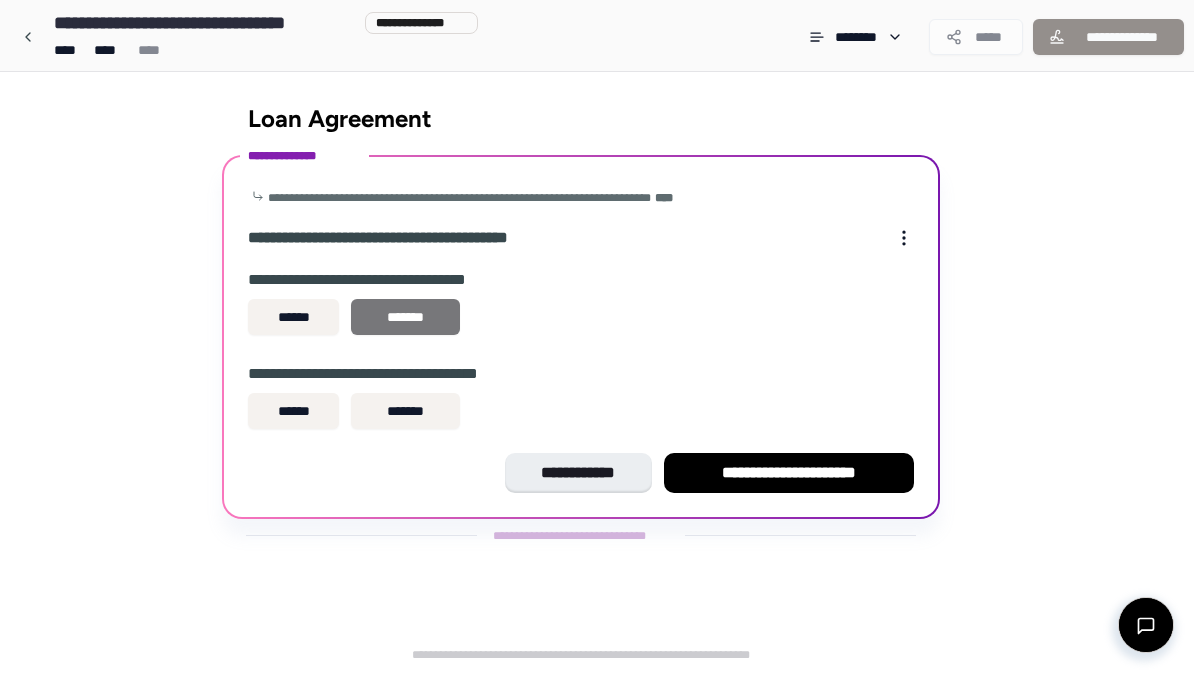 click on "*******" at bounding box center [405, 317] 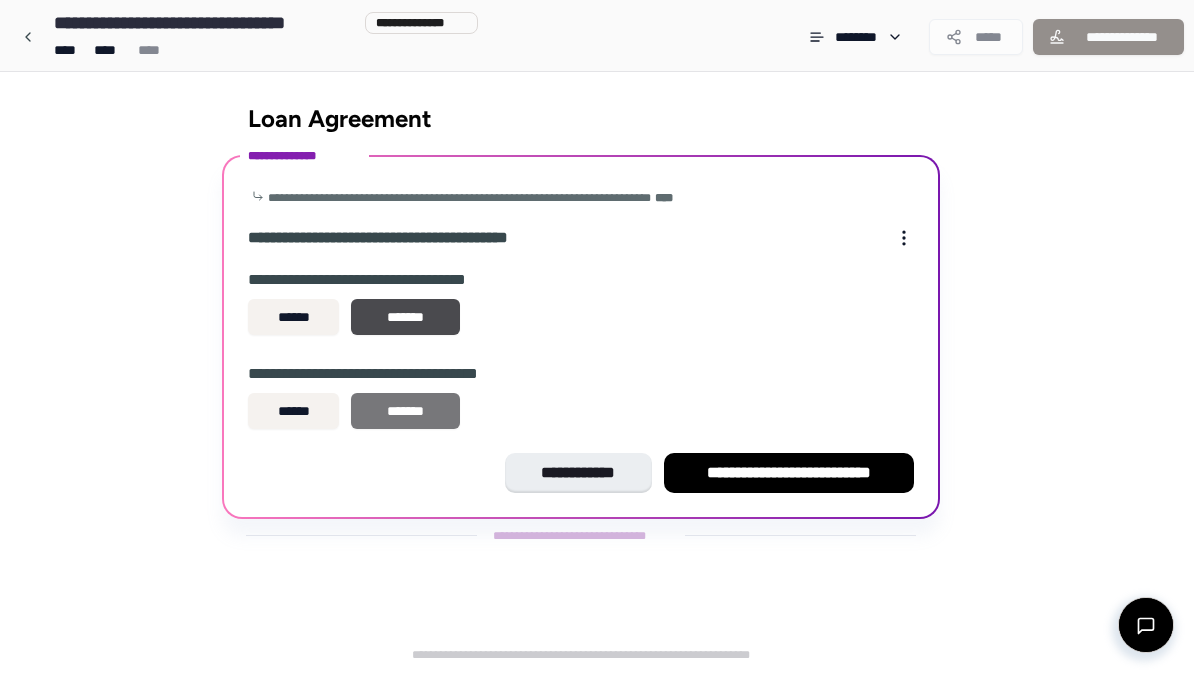 click on "*******" at bounding box center (405, 411) 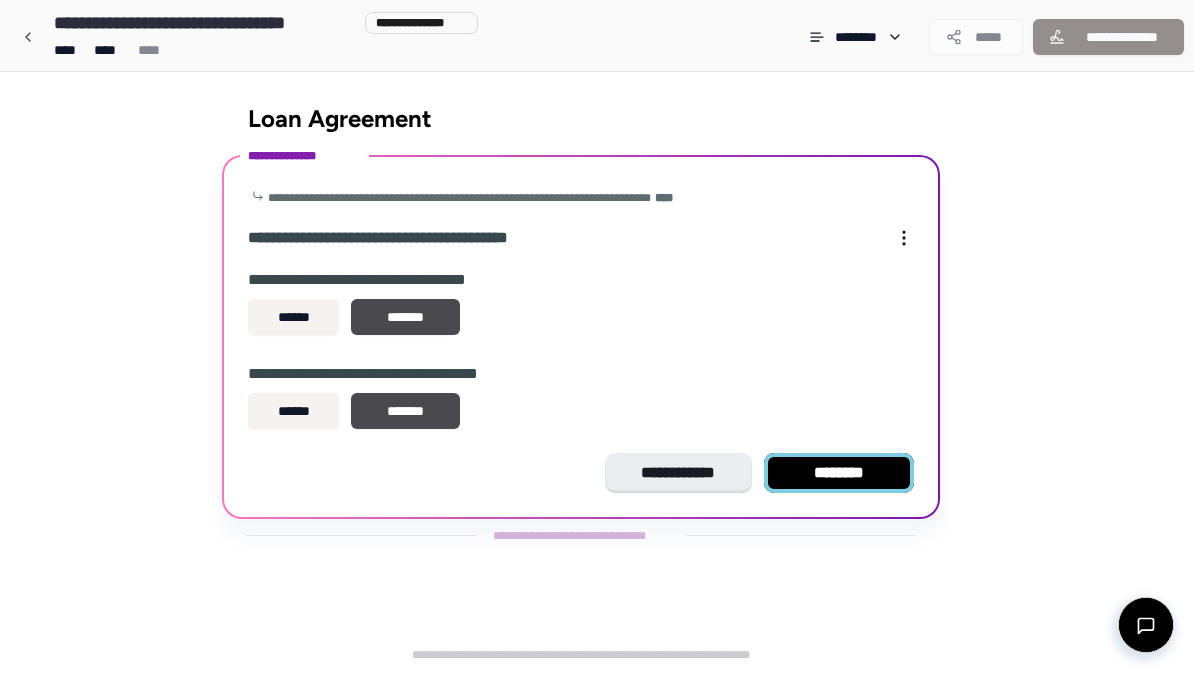 click on "********" at bounding box center [839, 473] 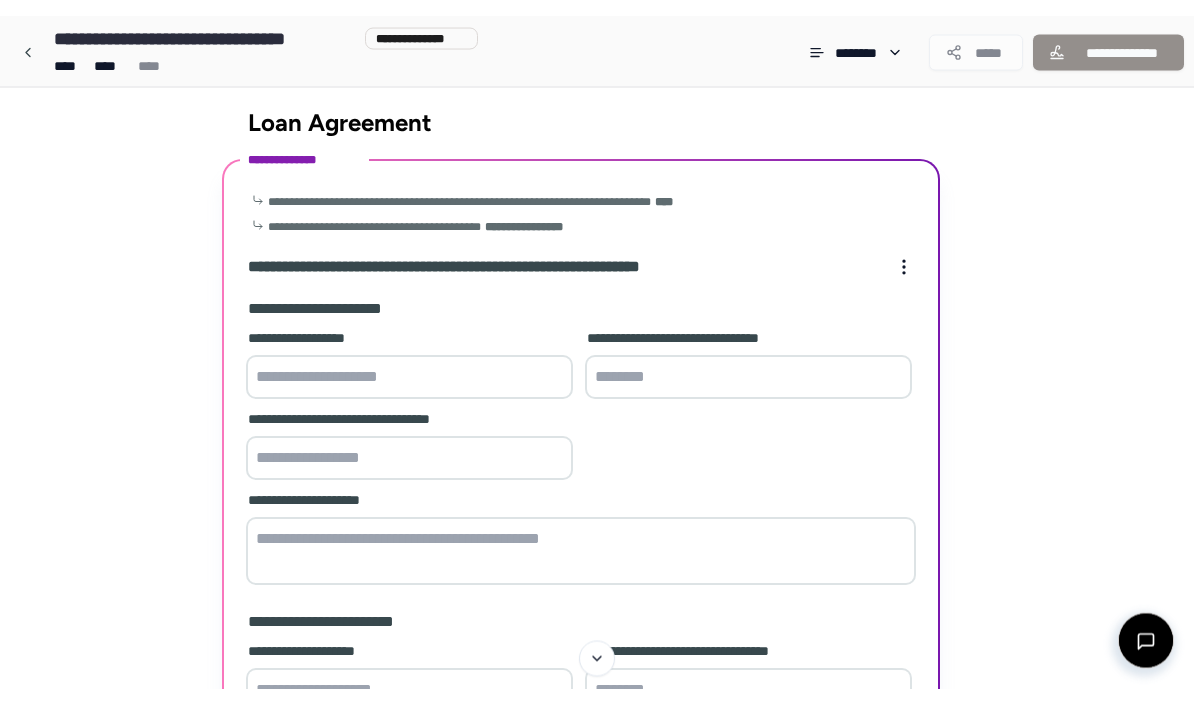 scroll, scrollTop: 0, scrollLeft: 0, axis: both 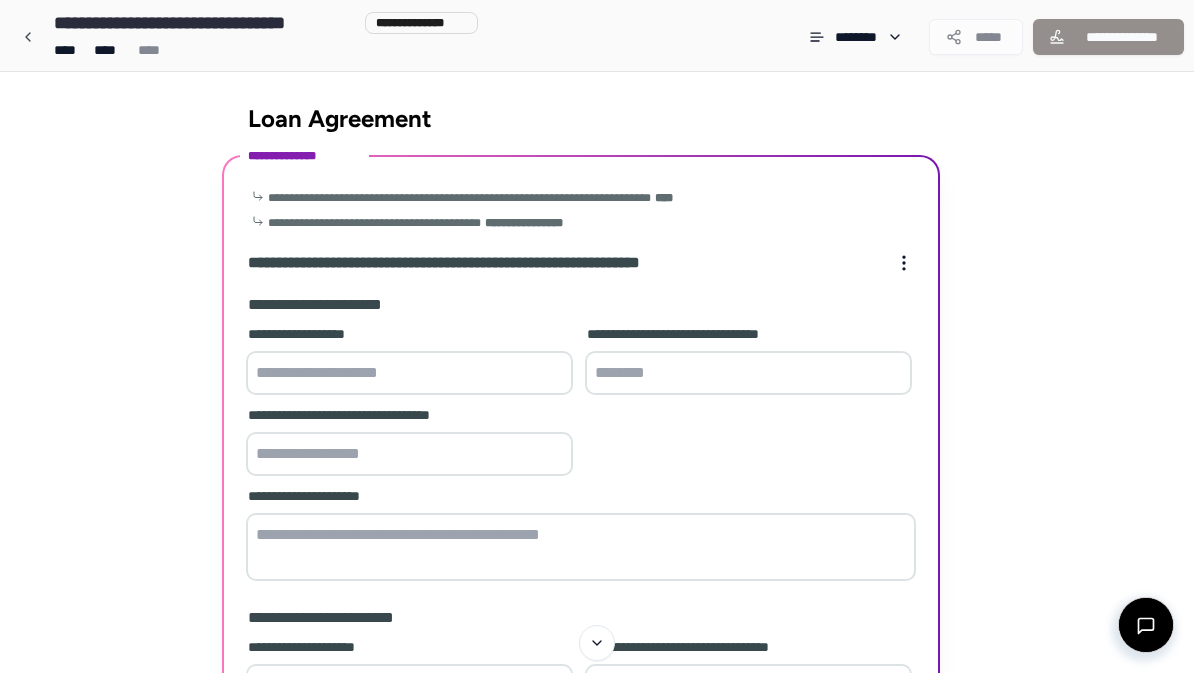 click at bounding box center [409, 373] 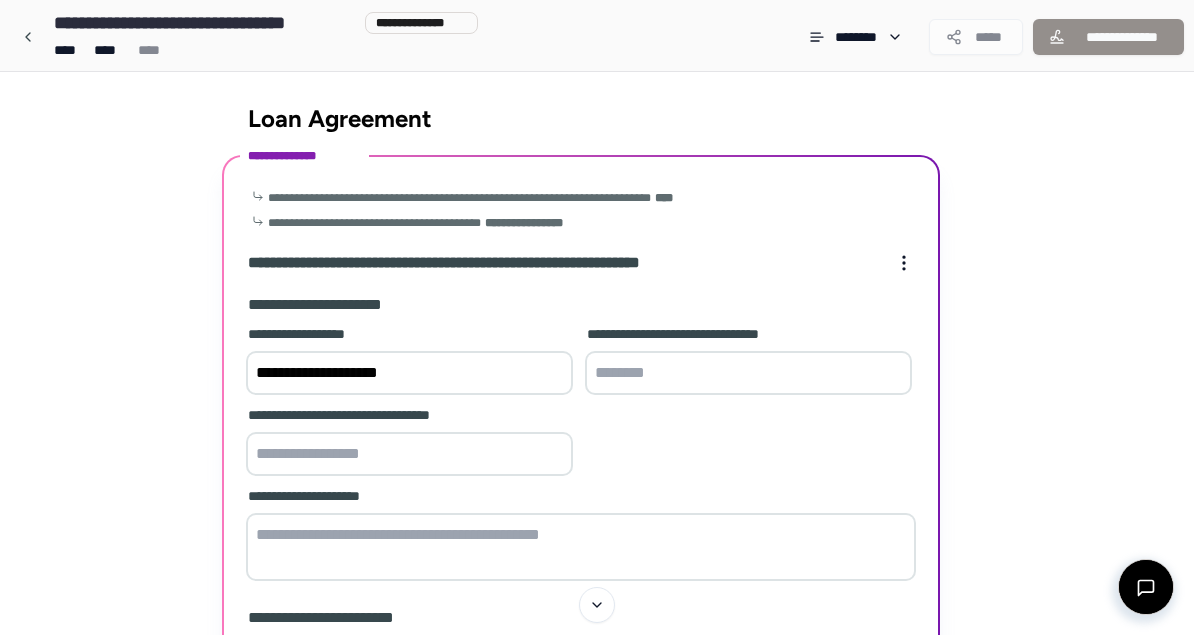 type on "**********" 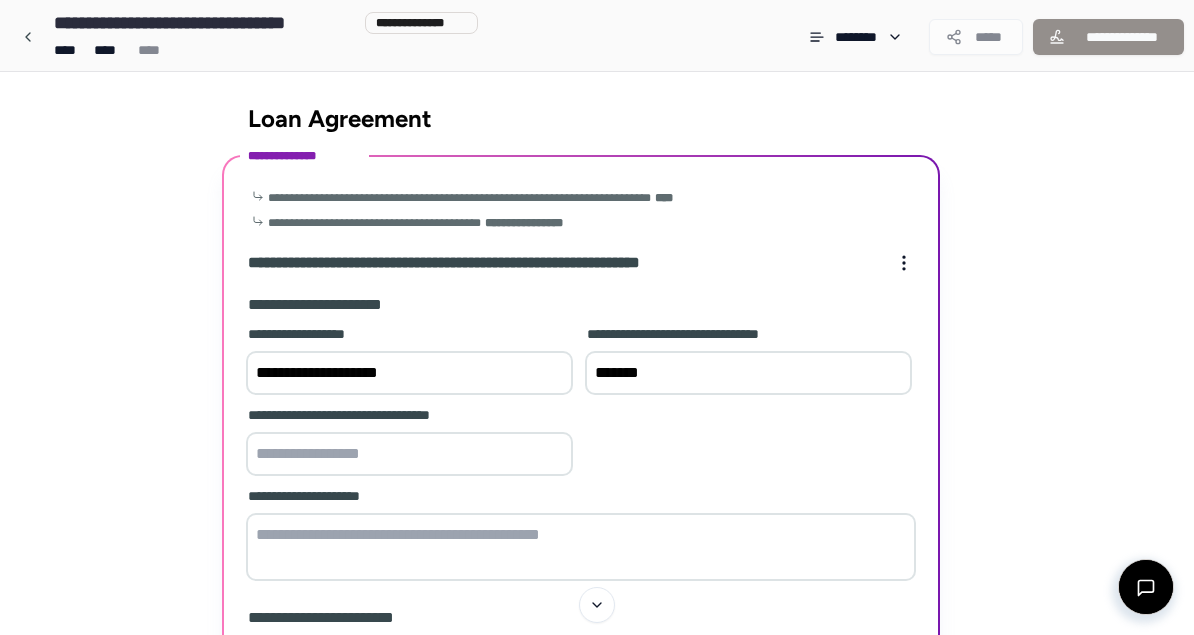 type on "*******" 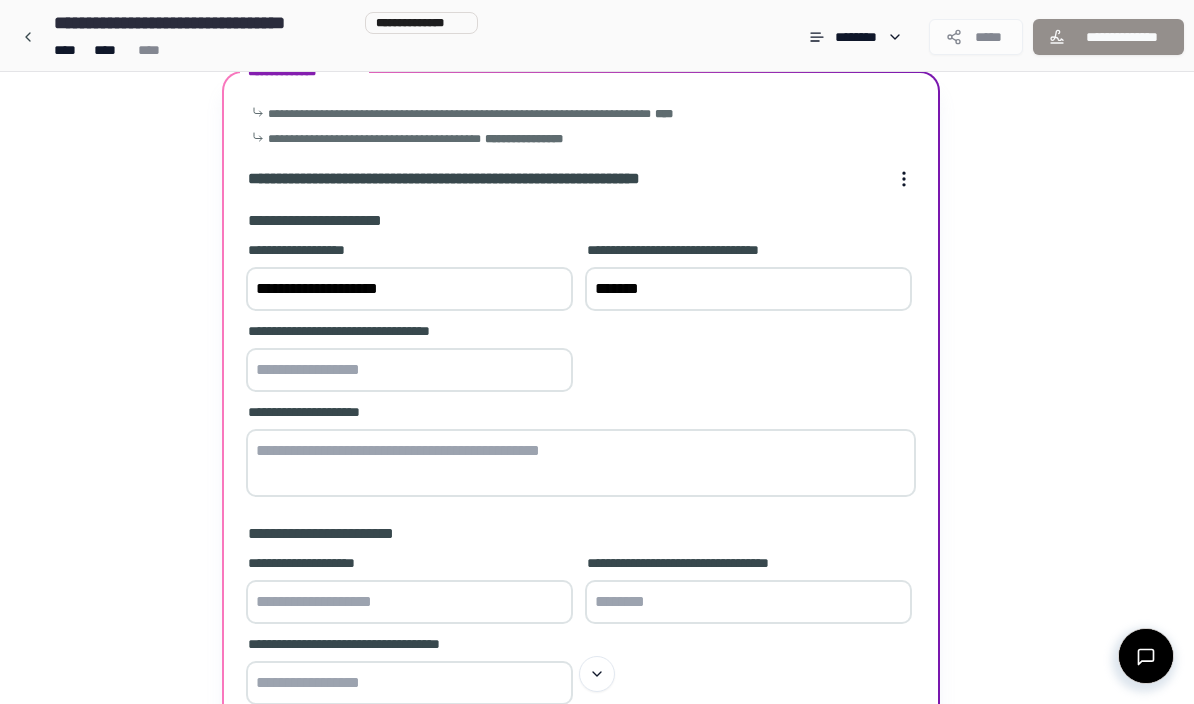 scroll, scrollTop: 0, scrollLeft: 0, axis: both 